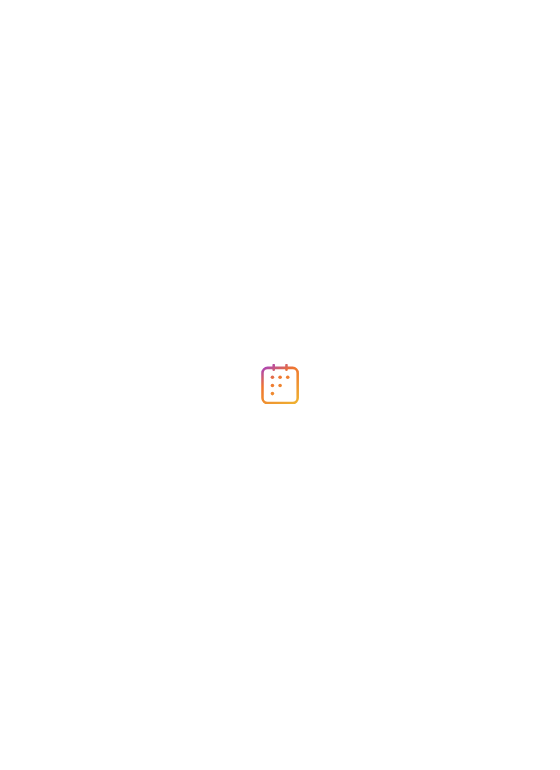 scroll, scrollTop: 0, scrollLeft: 0, axis: both 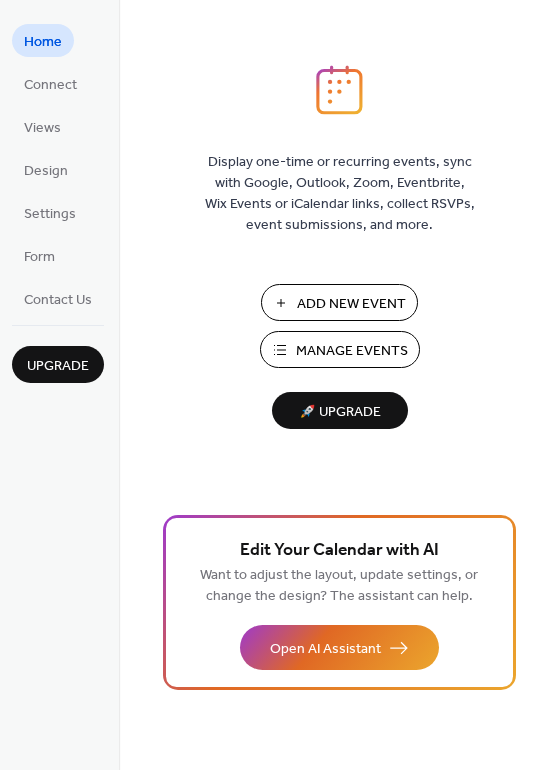 click on "Add New Event" at bounding box center (351, 304) 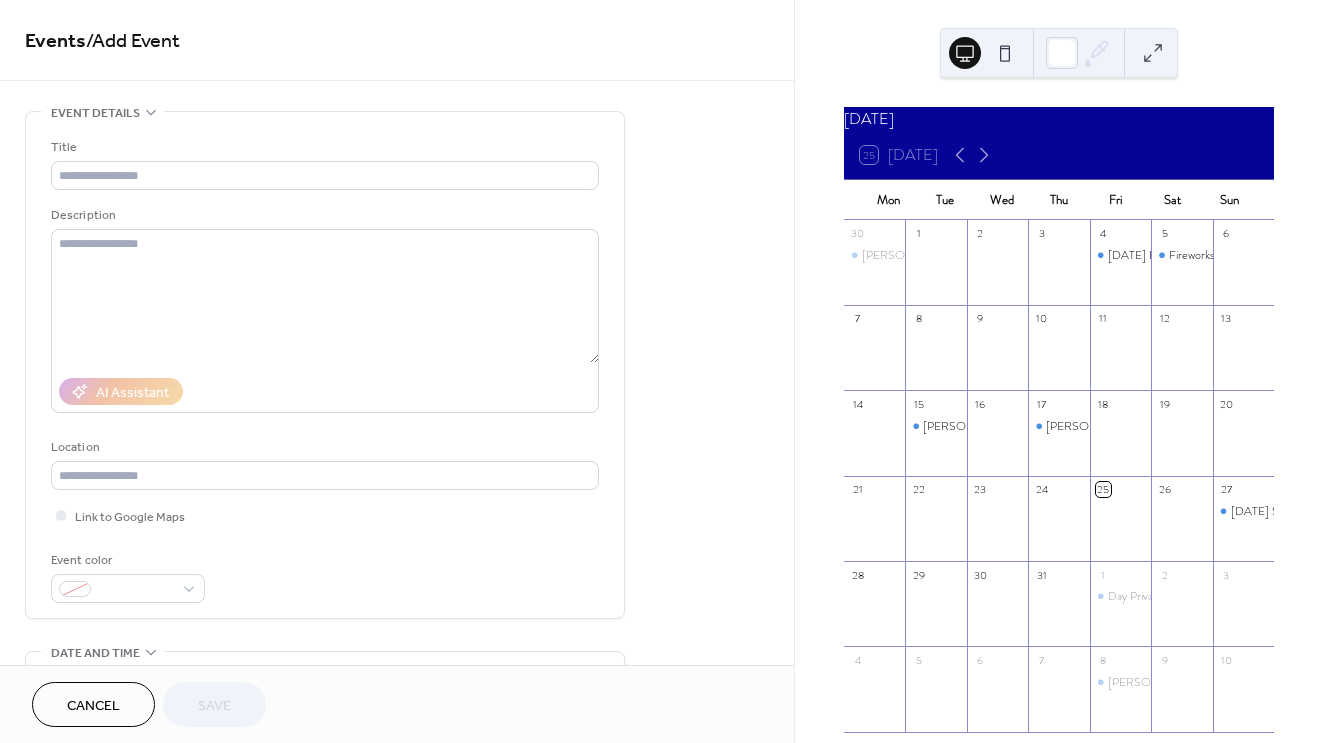 scroll, scrollTop: 0, scrollLeft: 0, axis: both 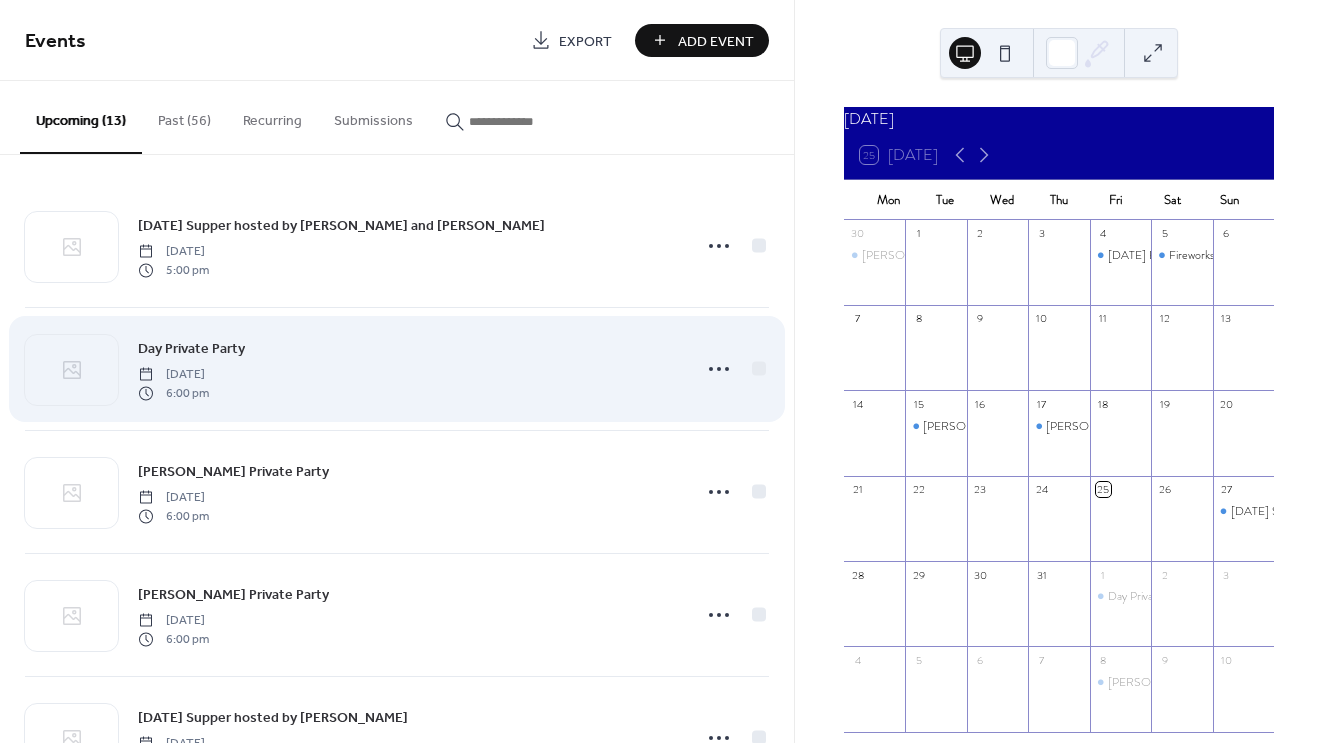 click on "Day Private Party" at bounding box center (191, 349) 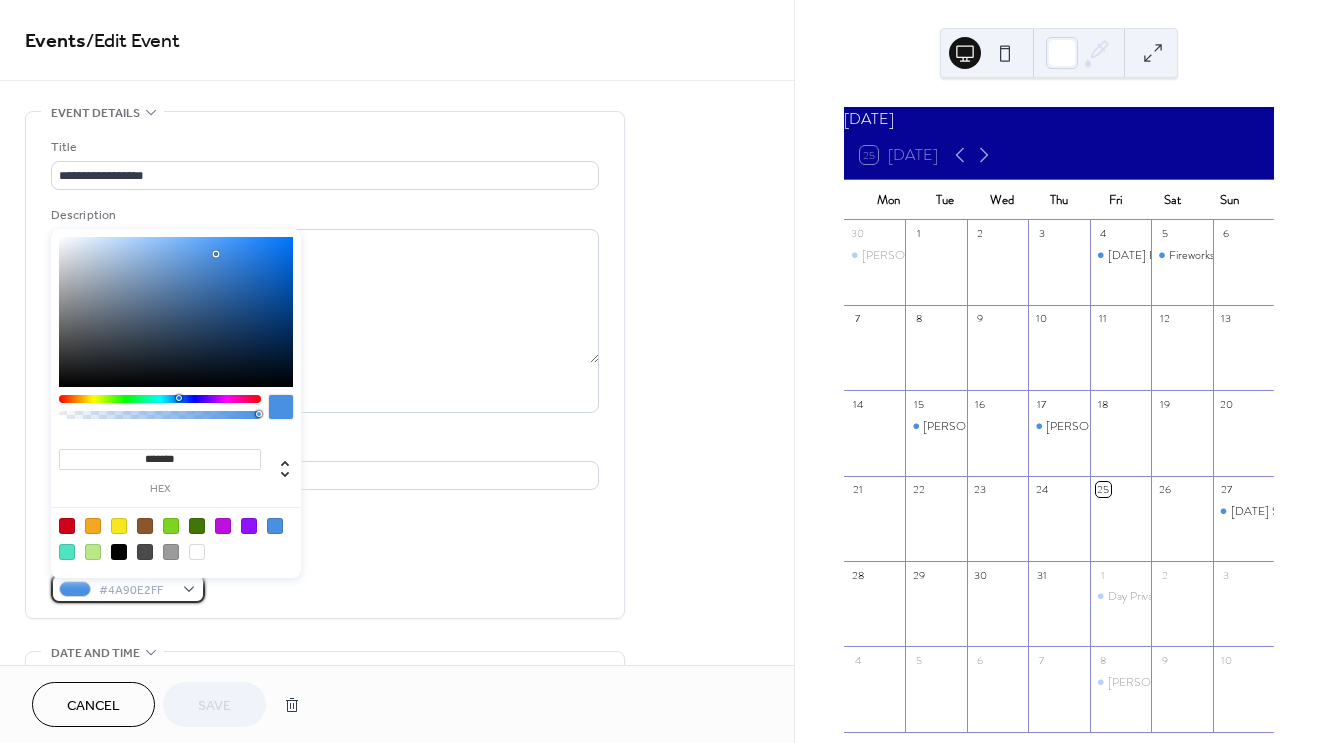 click on "#4A90E2FF" at bounding box center [128, 588] 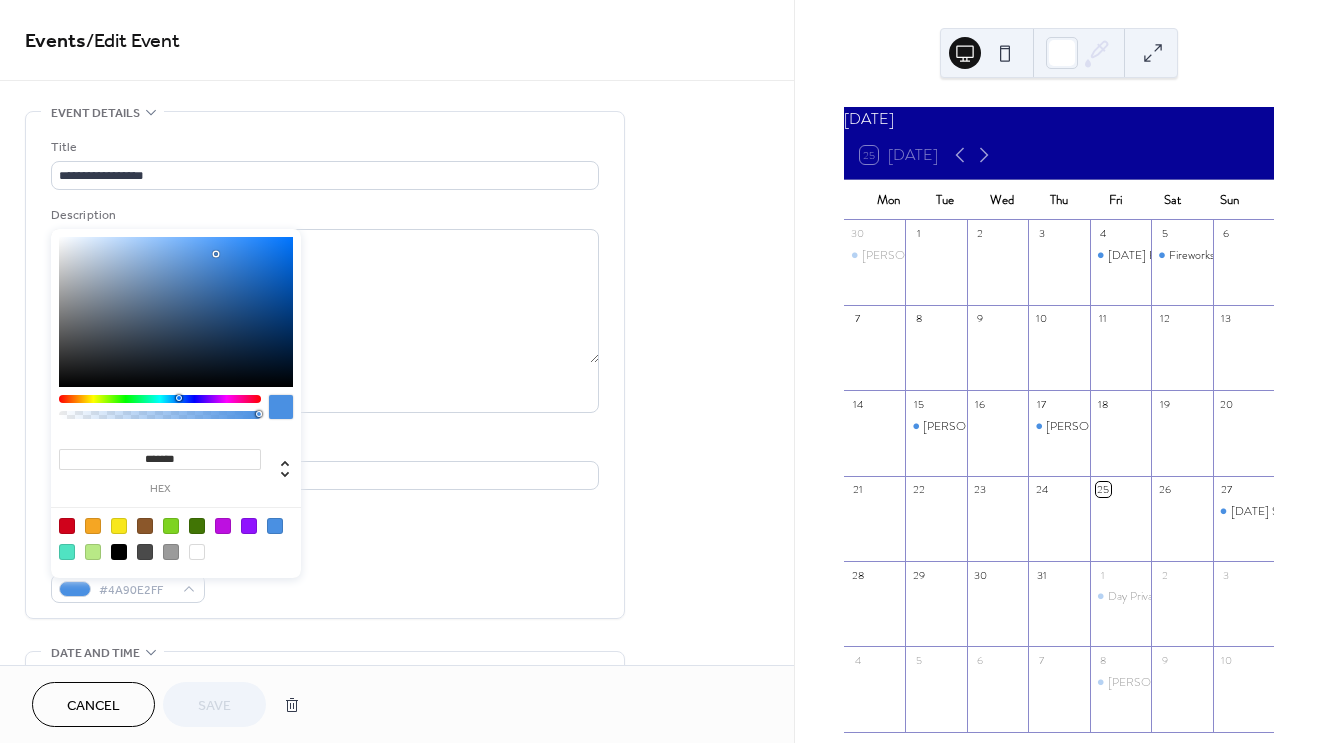 click on "*******" at bounding box center [160, 459] 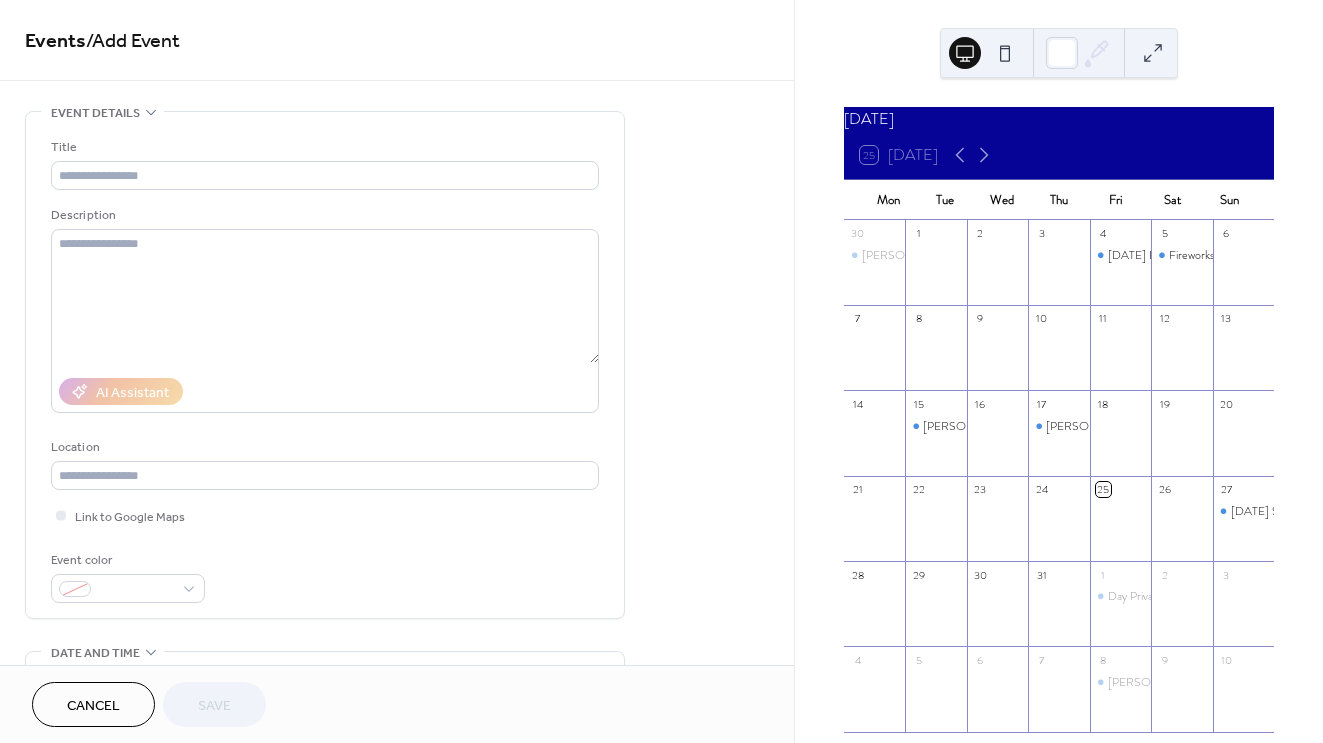 scroll, scrollTop: 0, scrollLeft: 0, axis: both 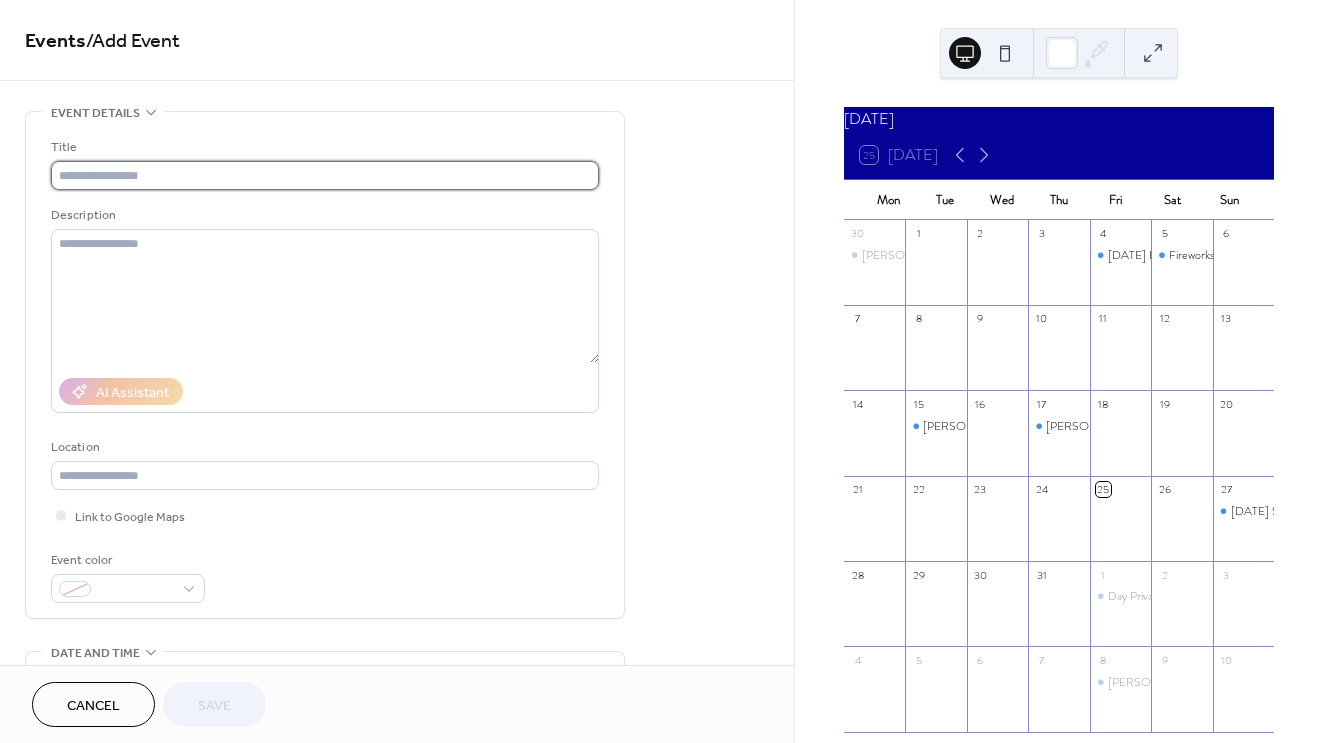 click at bounding box center (325, 175) 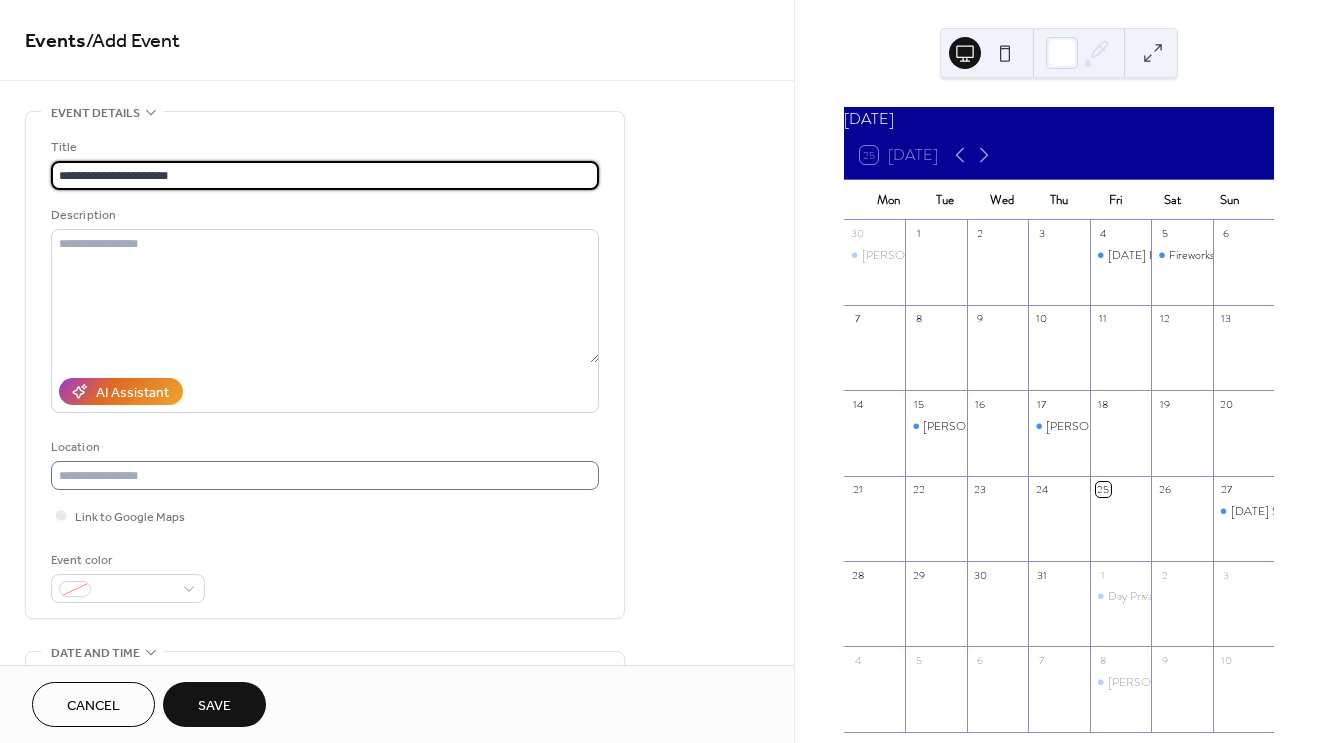type on "**********" 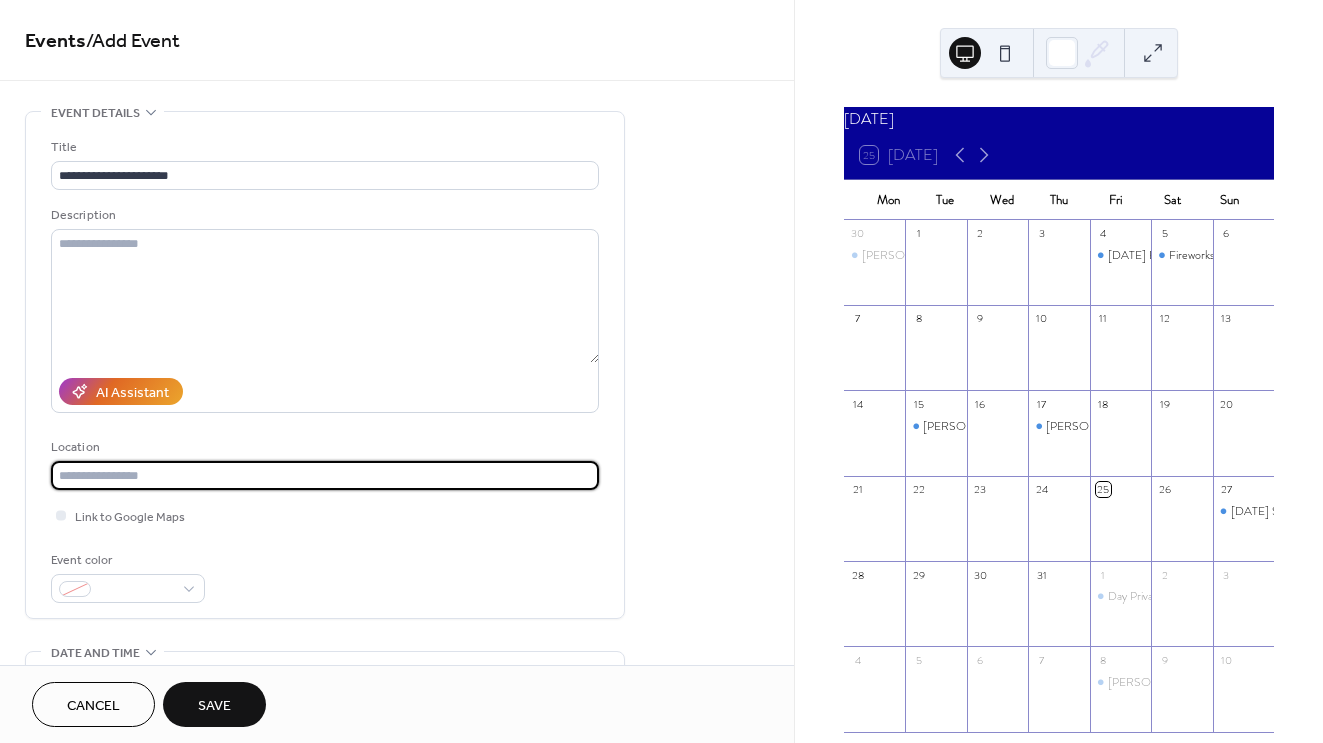 click at bounding box center (325, 475) 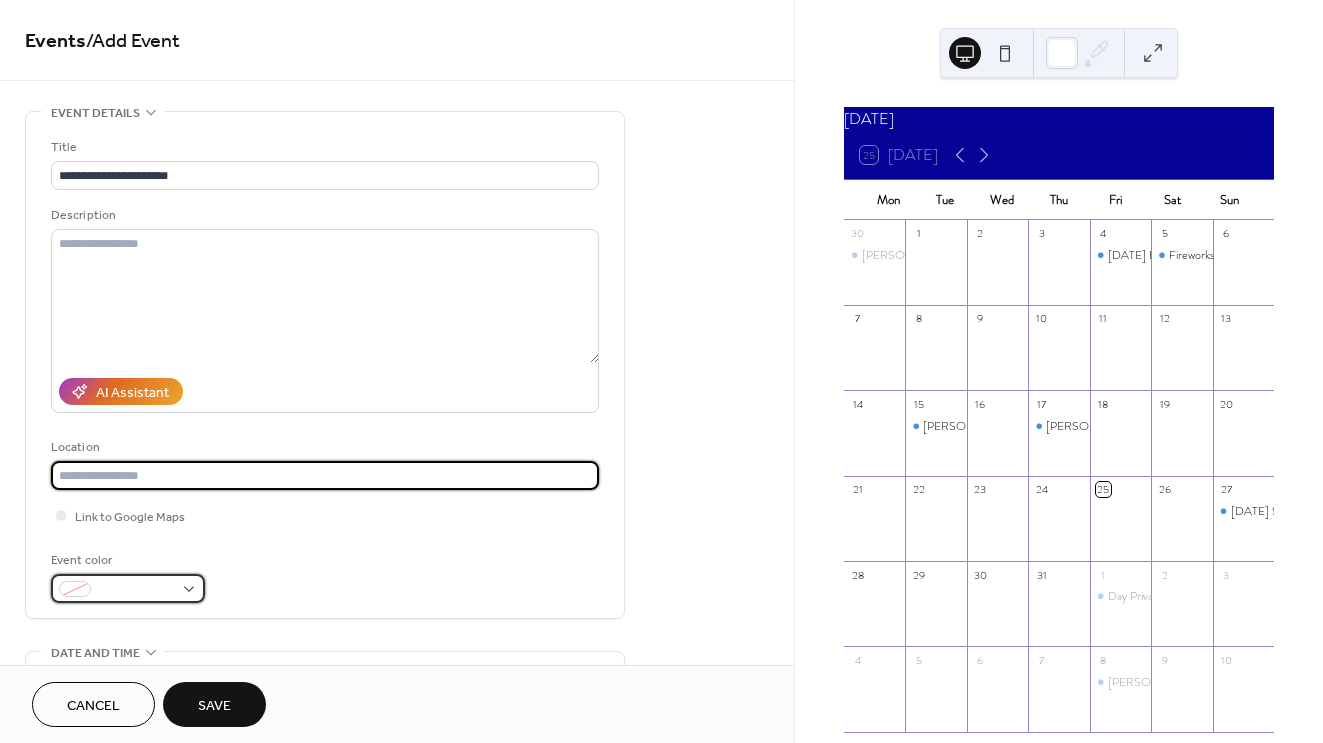 click at bounding box center (128, 588) 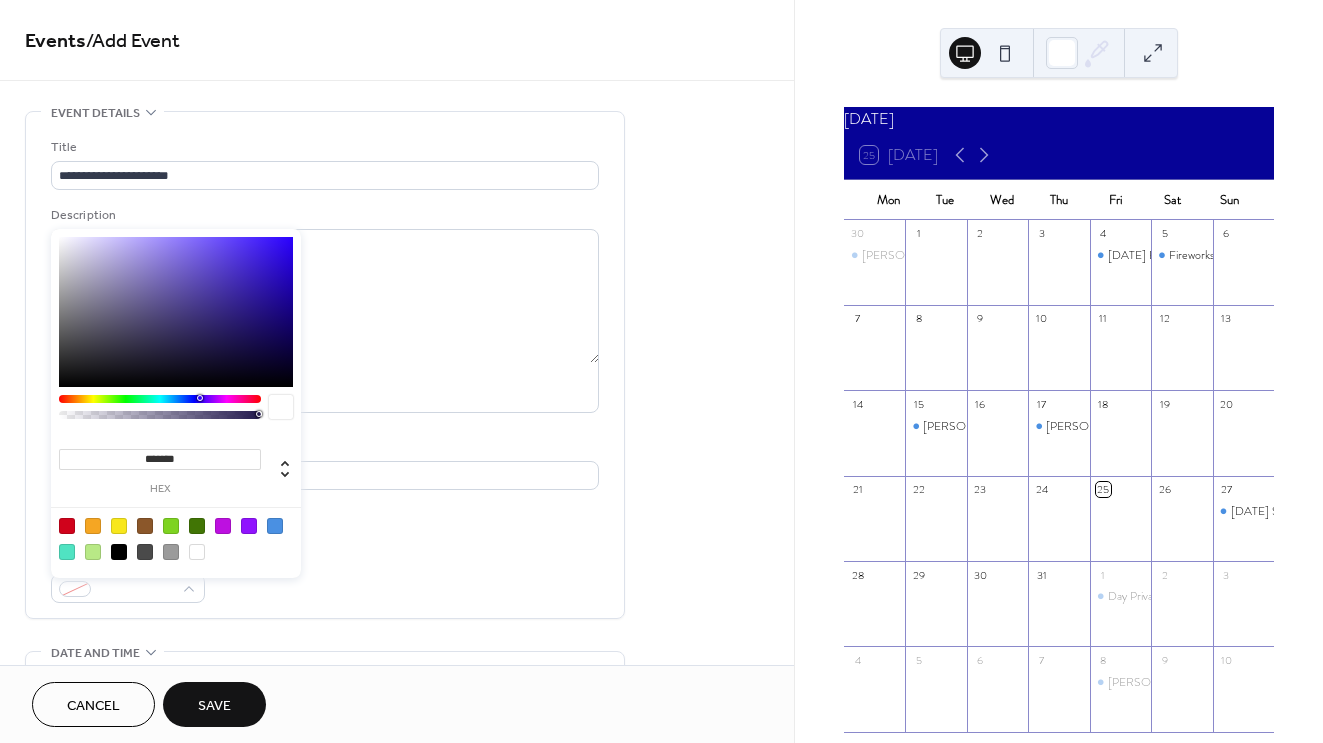 click on "*******" at bounding box center [160, 459] 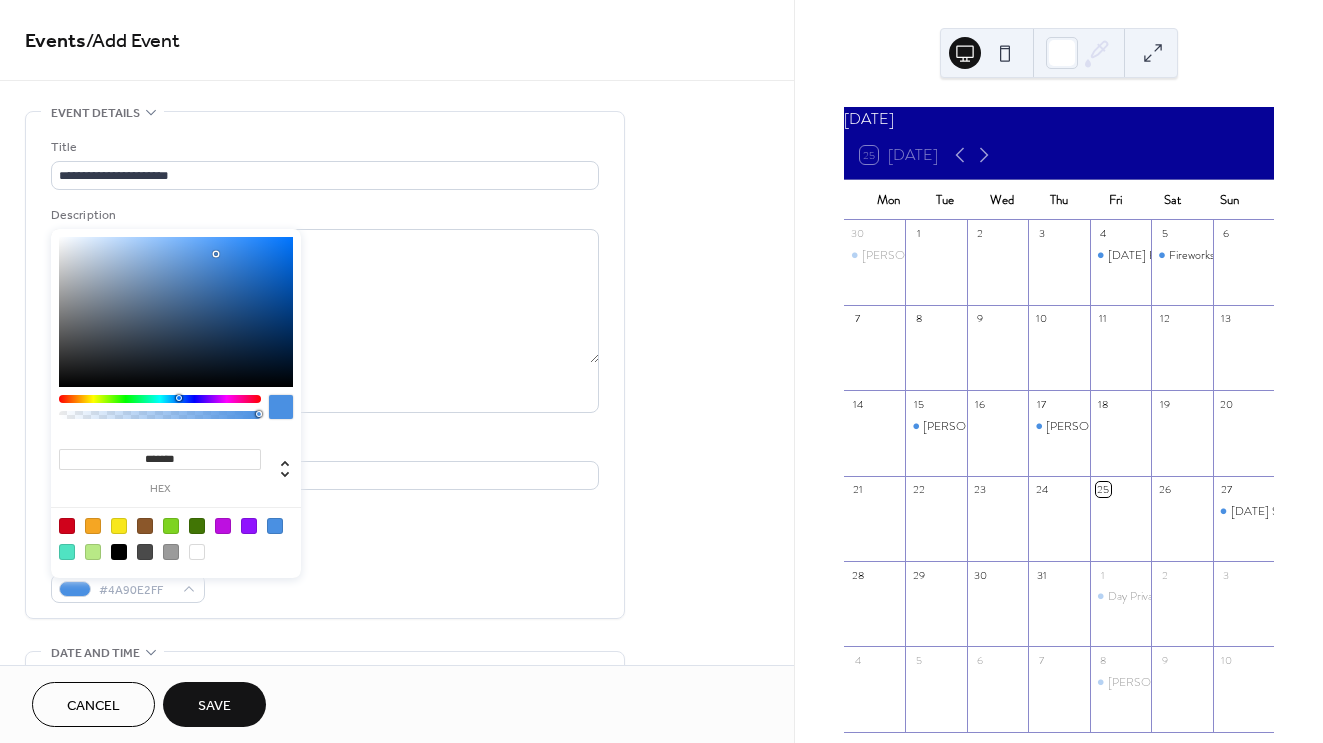 click on "Event color #4A90E2FF" at bounding box center (325, 576) 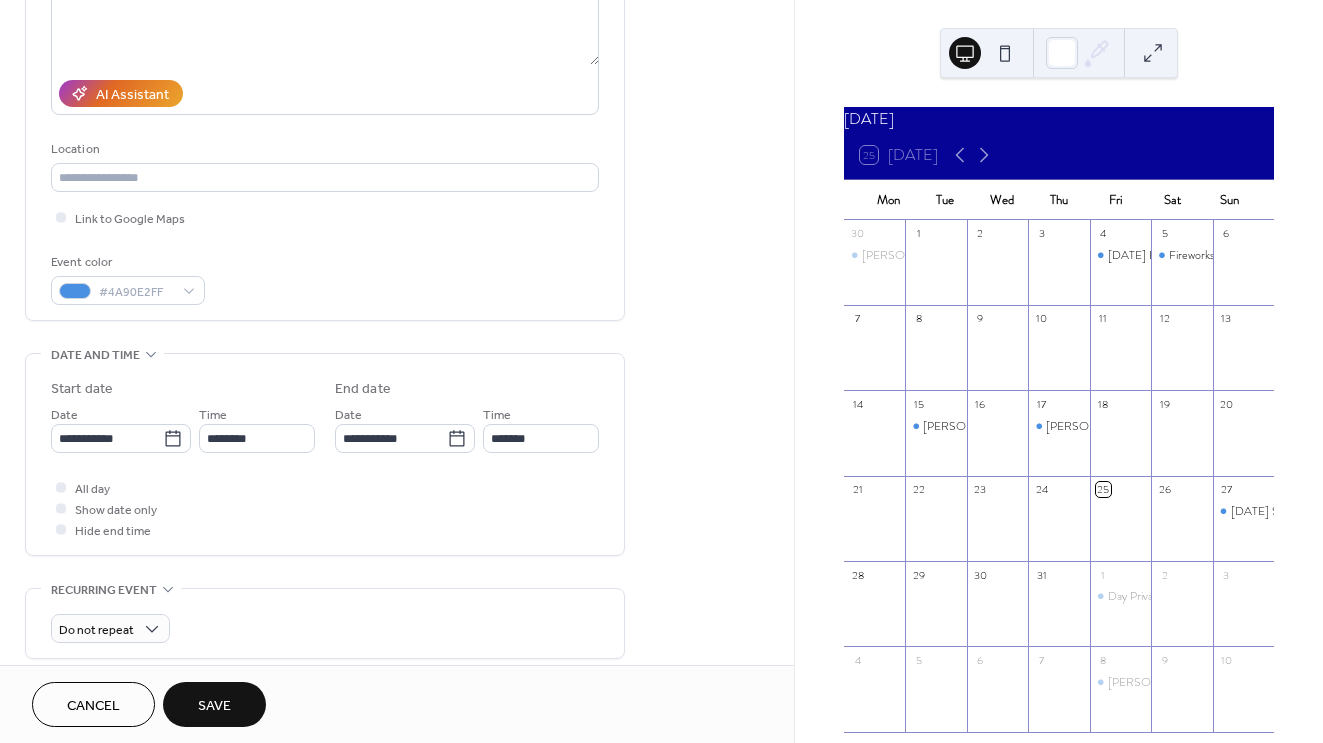 scroll, scrollTop: 456, scrollLeft: 0, axis: vertical 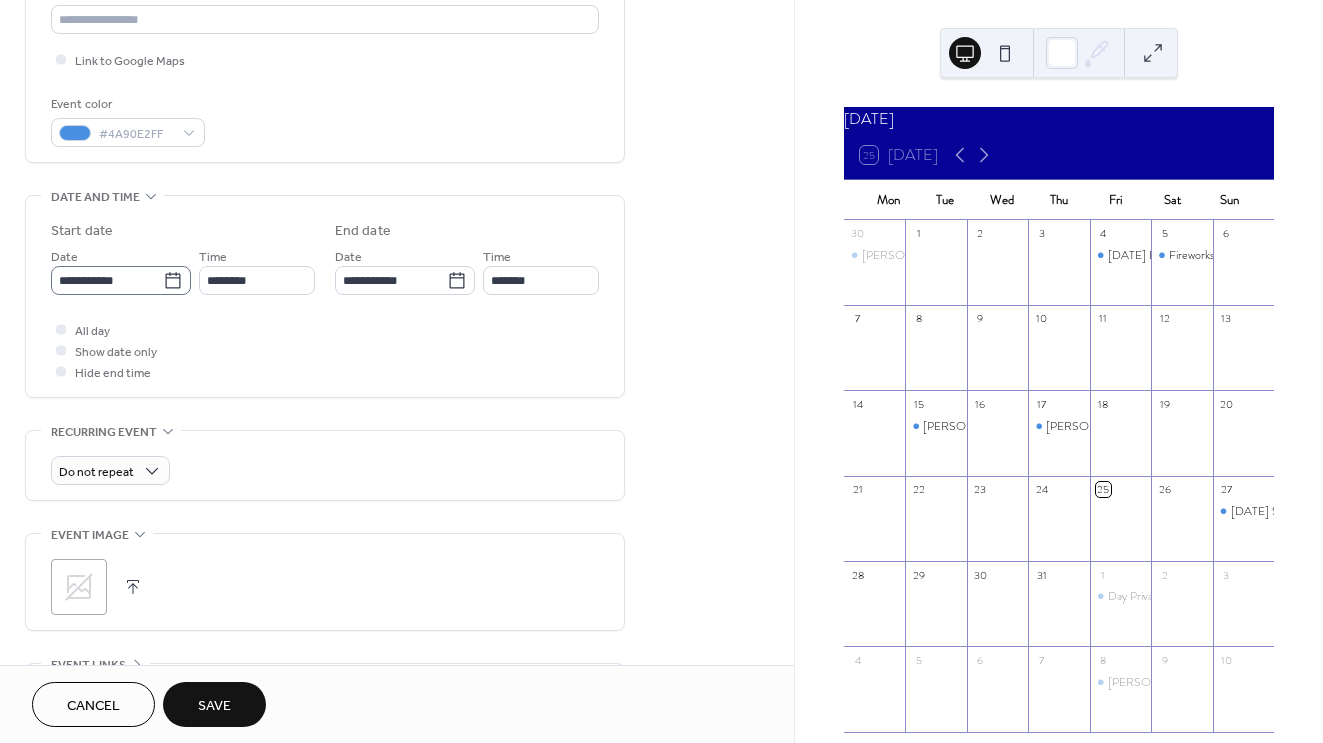 click 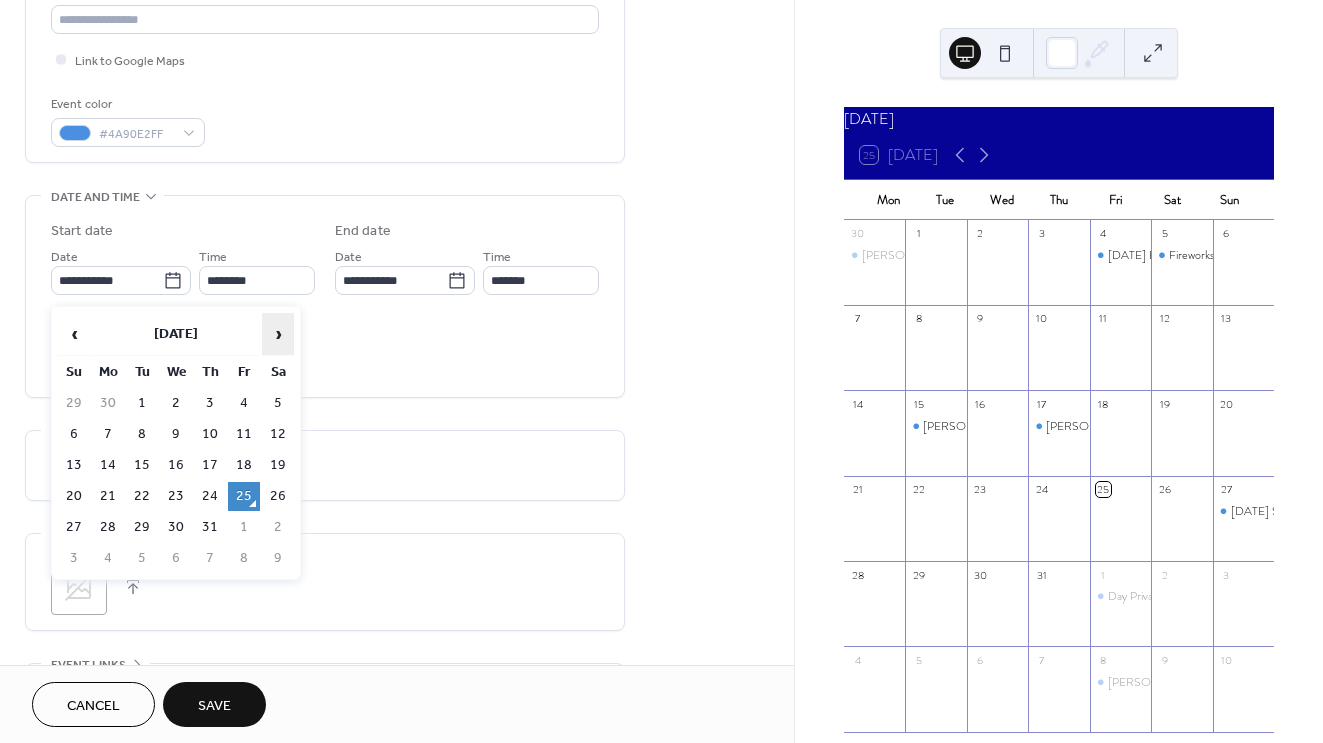 click on "›" at bounding box center (278, 334) 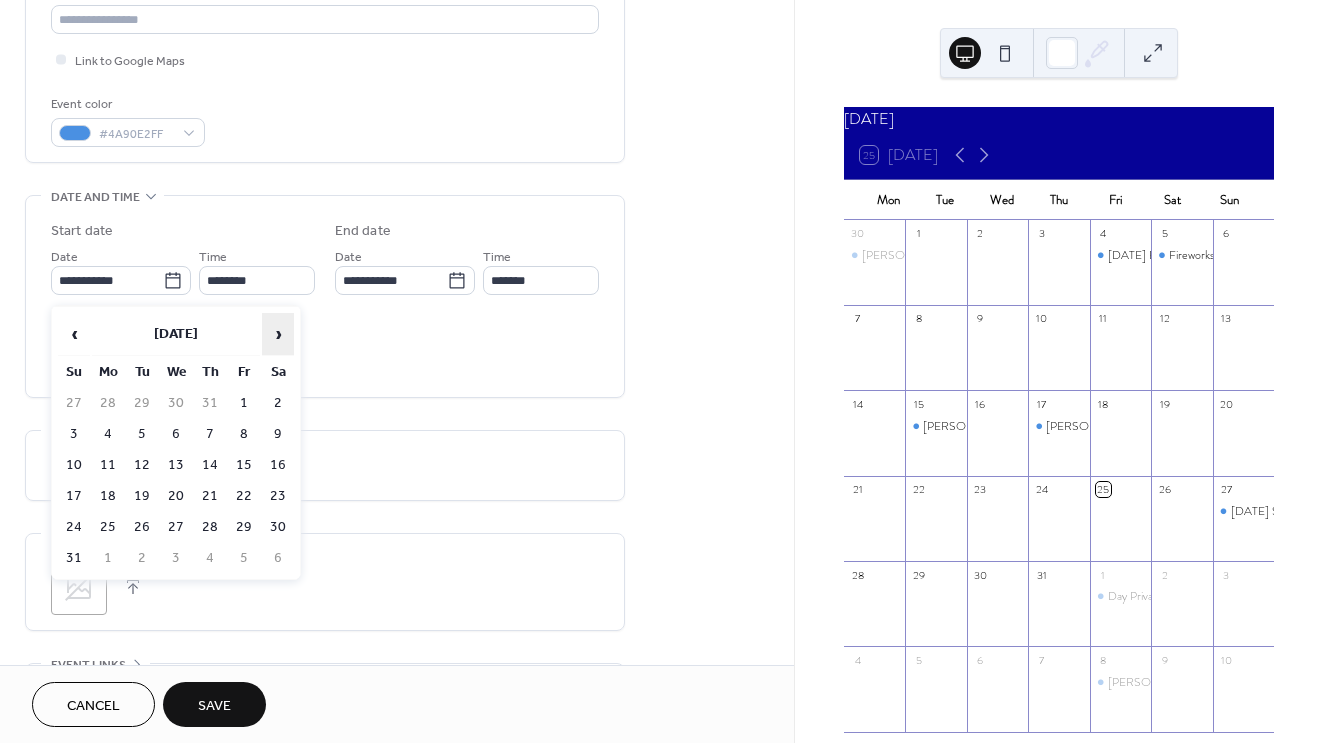 click on "›" at bounding box center [278, 334] 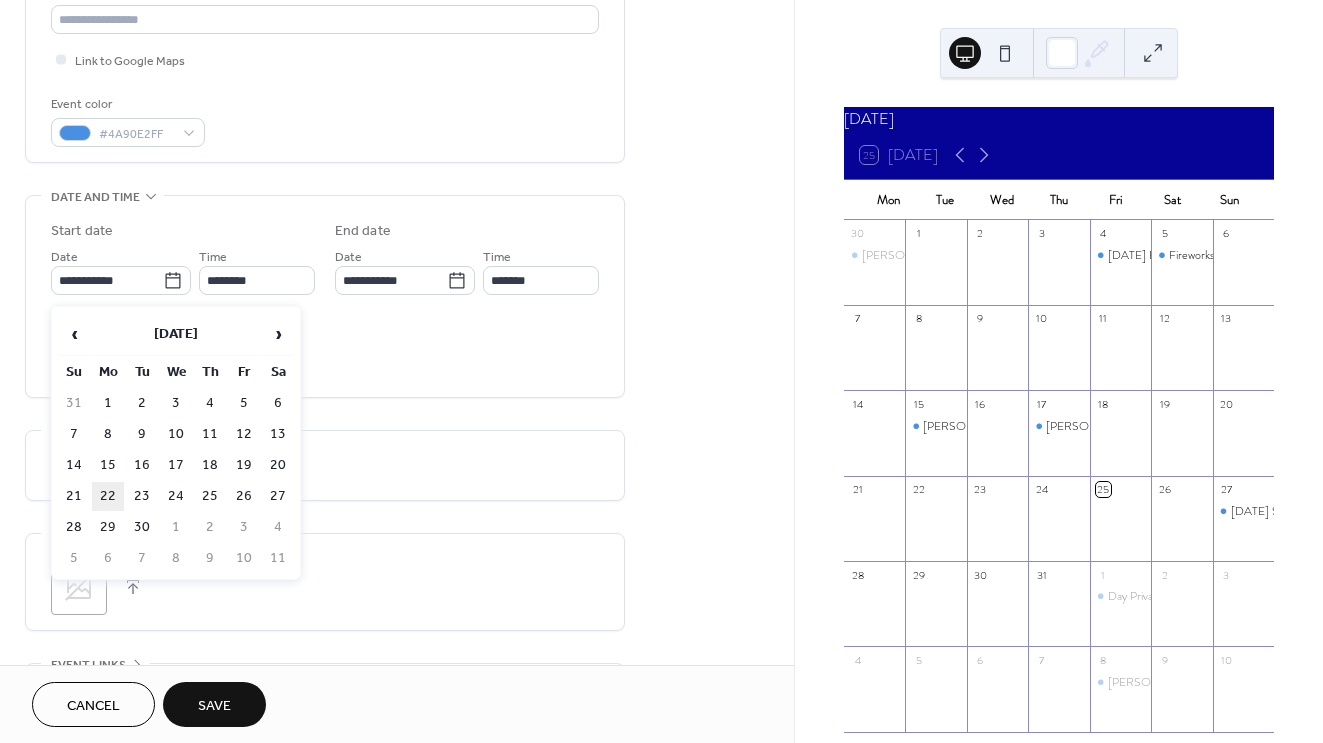 click on "22" at bounding box center (108, 496) 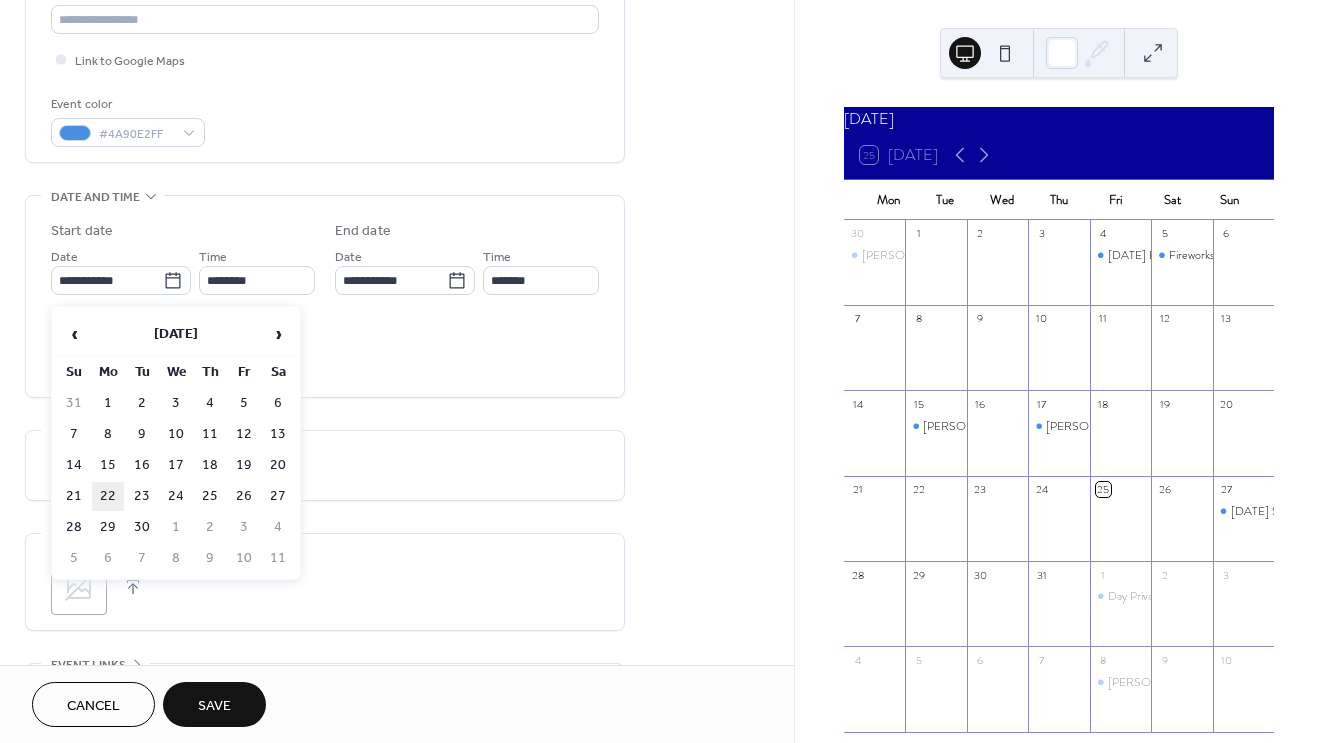 type on "**********" 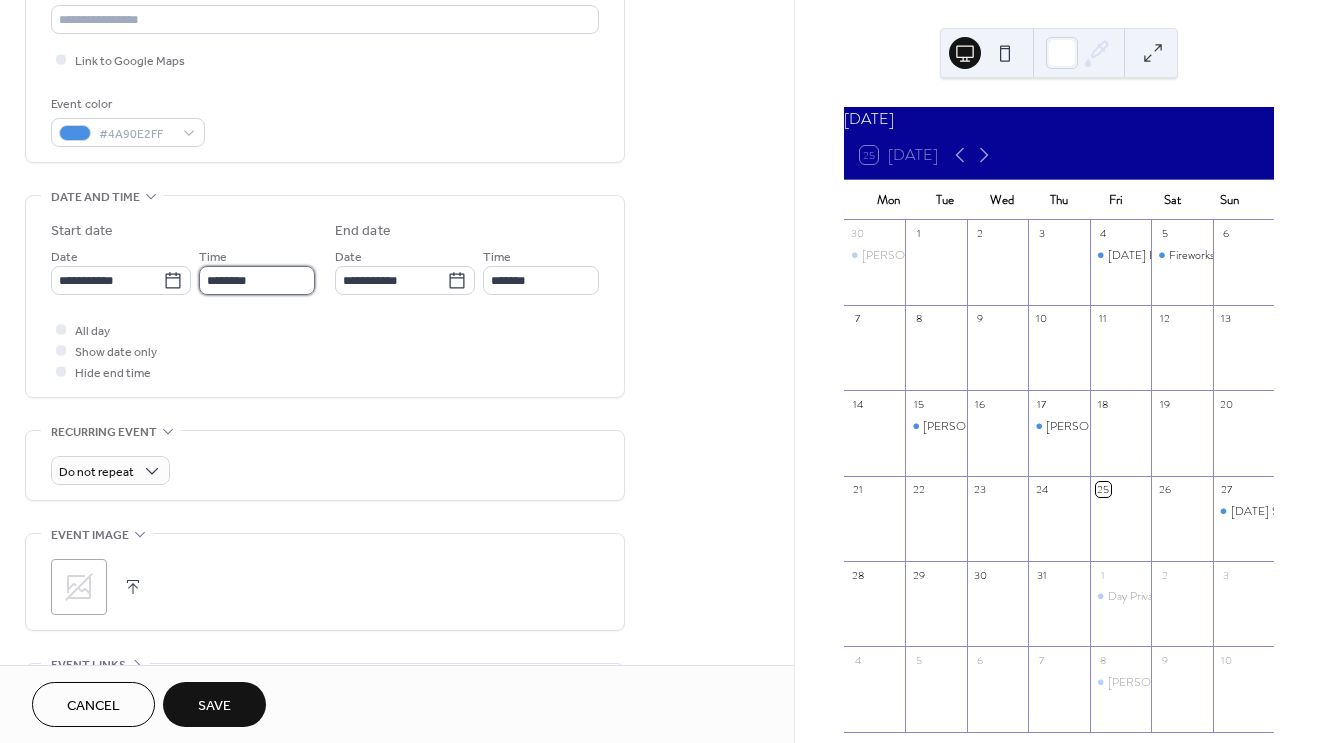 click on "********" at bounding box center (257, 280) 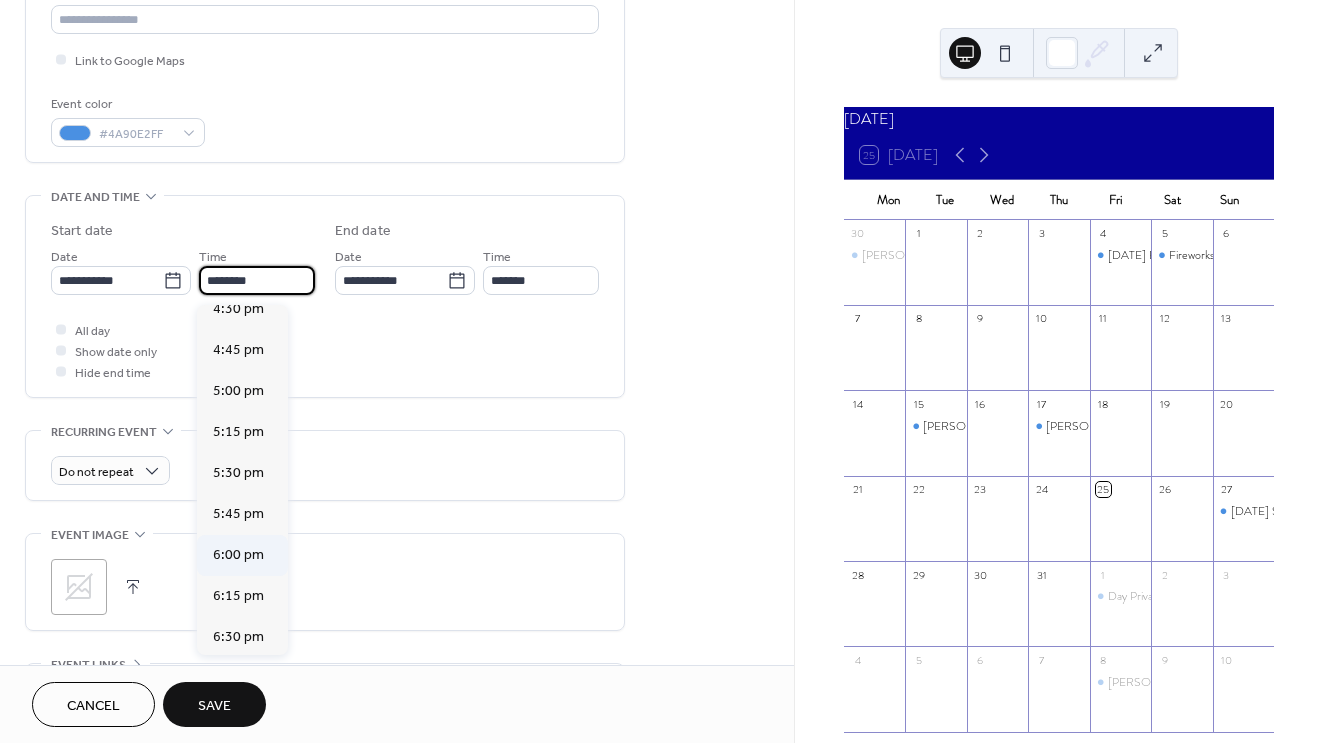 scroll, scrollTop: 2730, scrollLeft: 0, axis: vertical 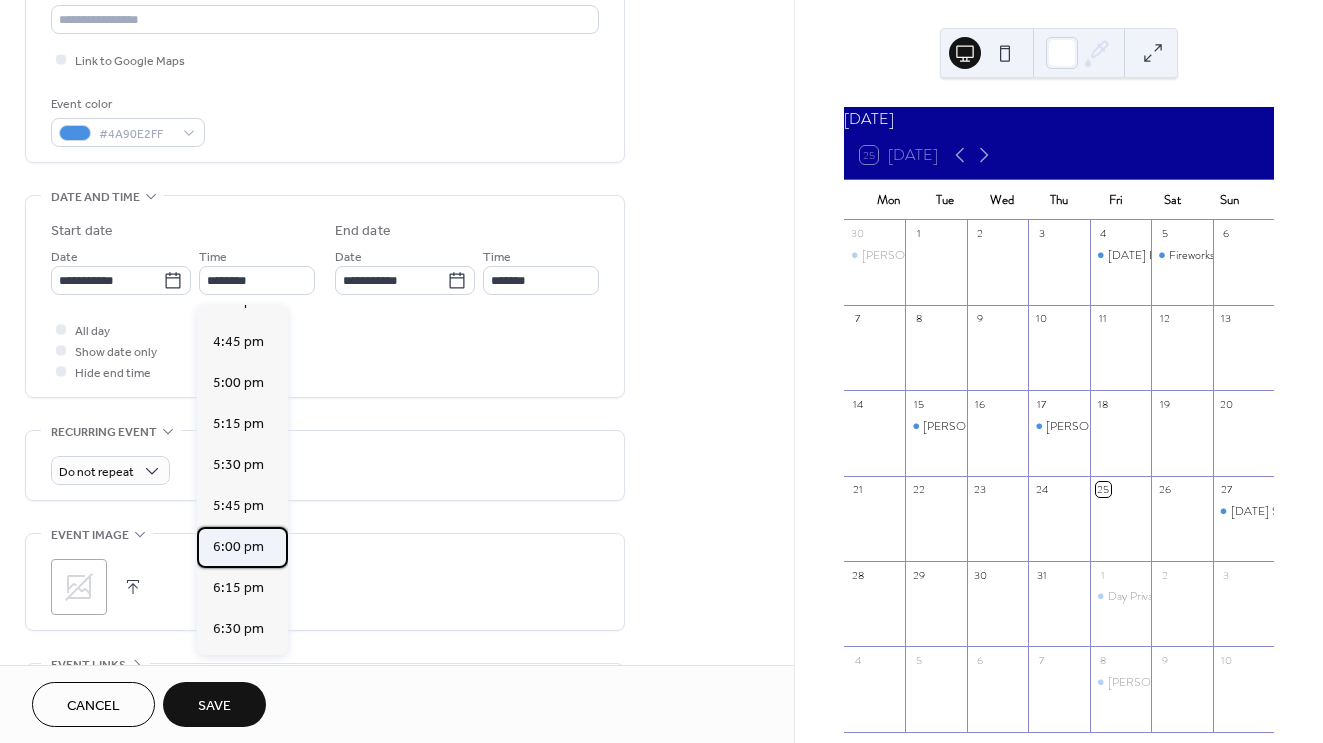 click on "6:00 pm" at bounding box center (238, 547) 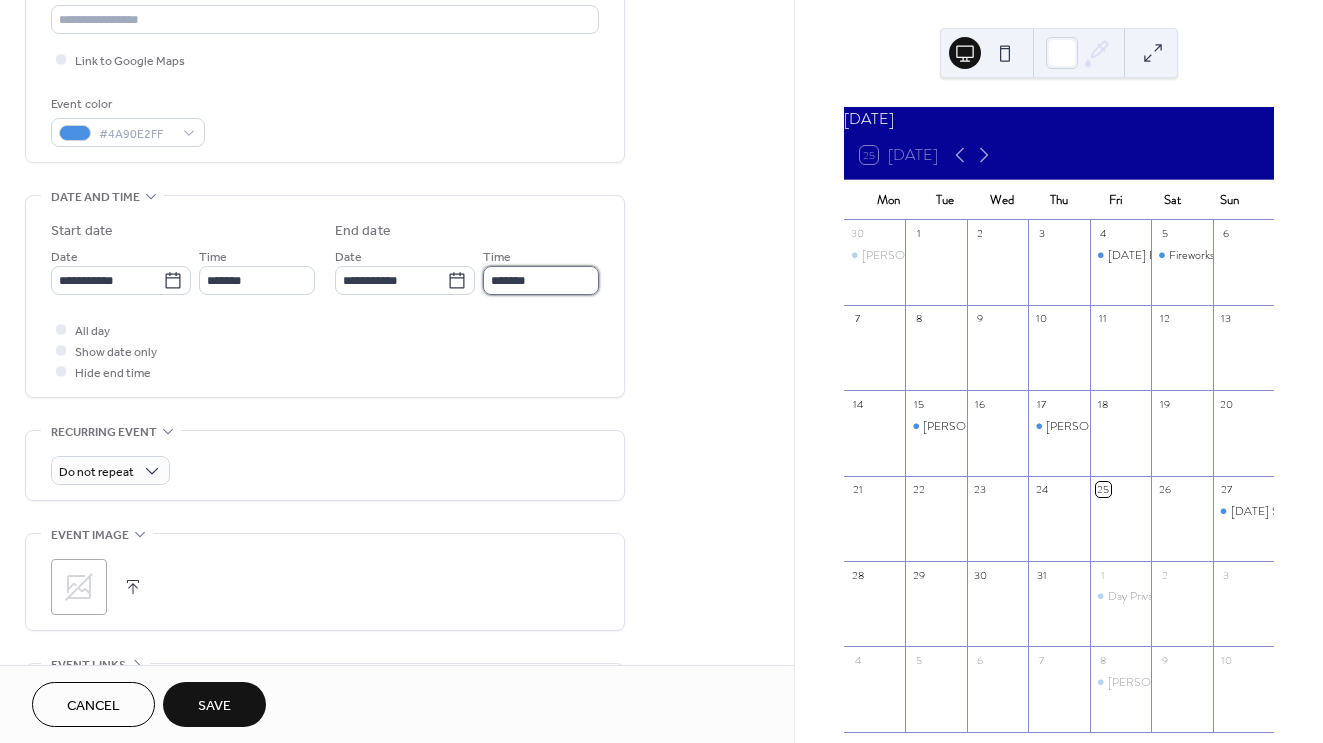 click on "*******" at bounding box center [541, 280] 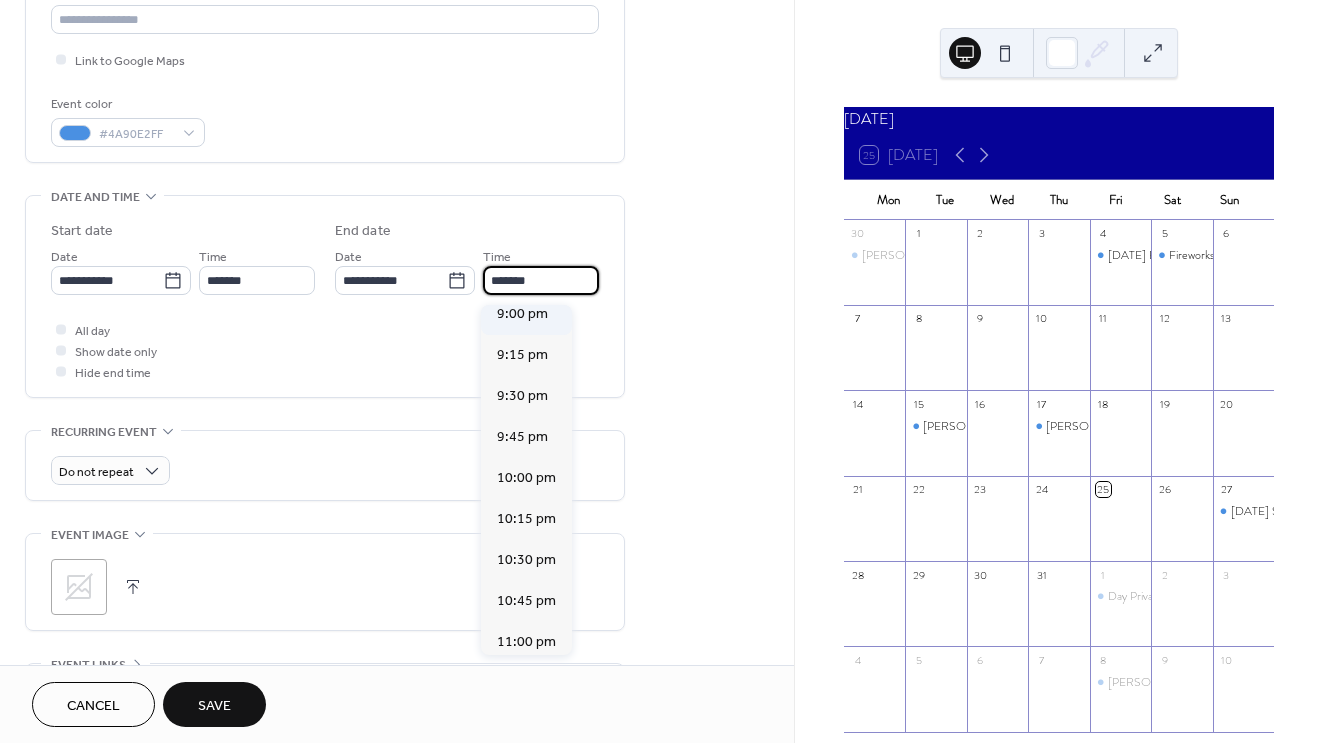 scroll, scrollTop: 485, scrollLeft: 0, axis: vertical 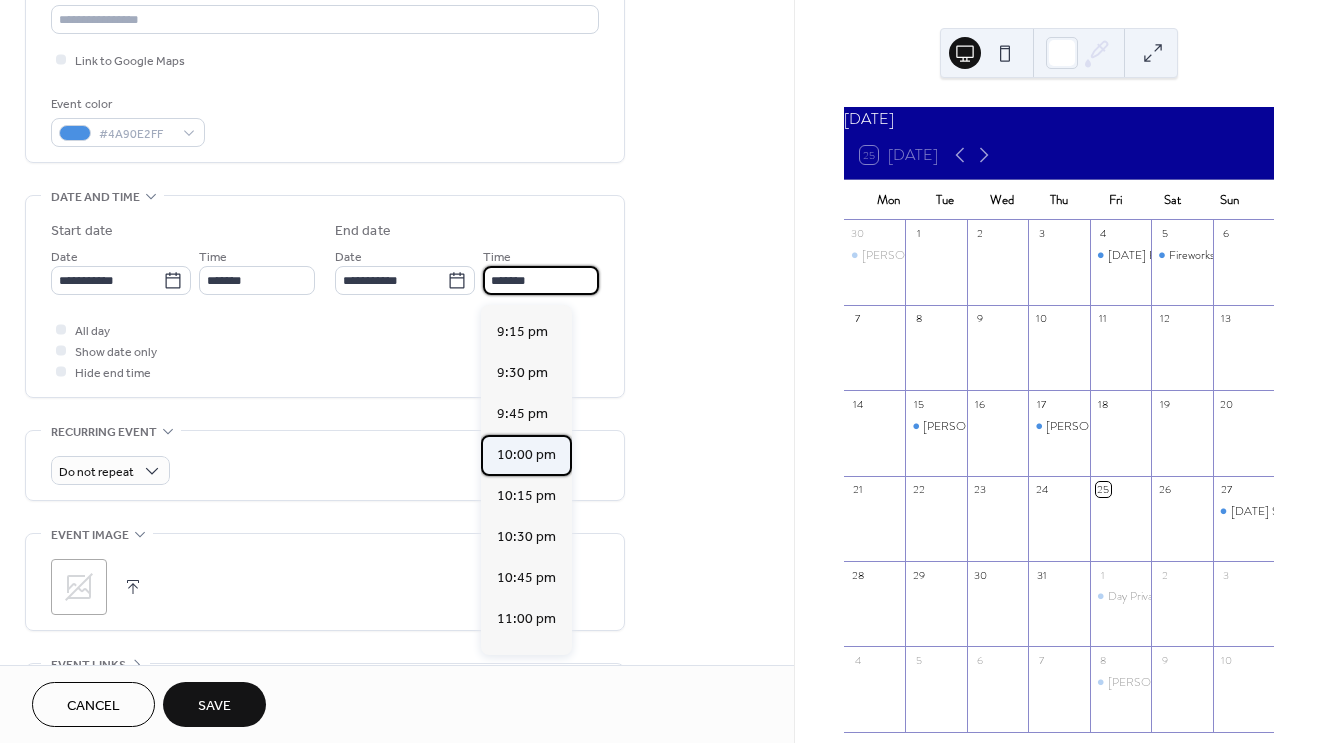 click on "10:00 pm" at bounding box center [526, 455] 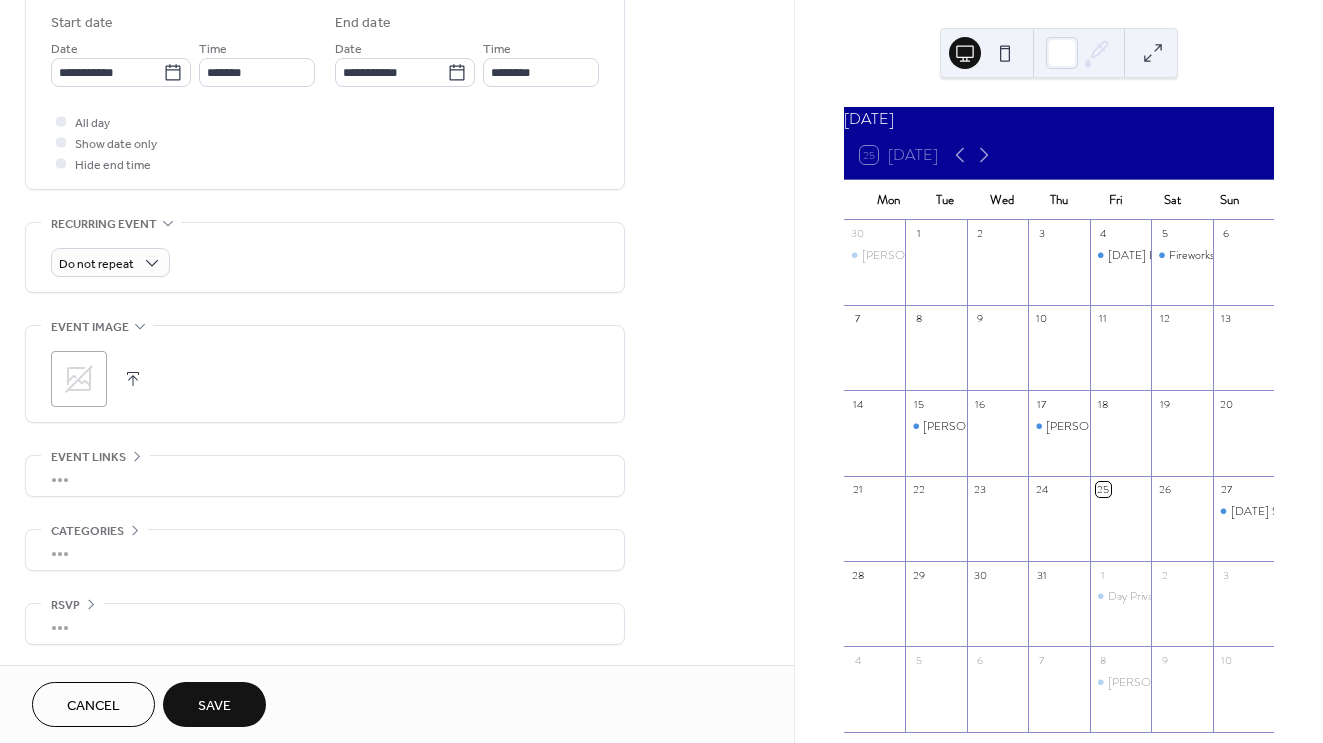 scroll, scrollTop: 670, scrollLeft: 0, axis: vertical 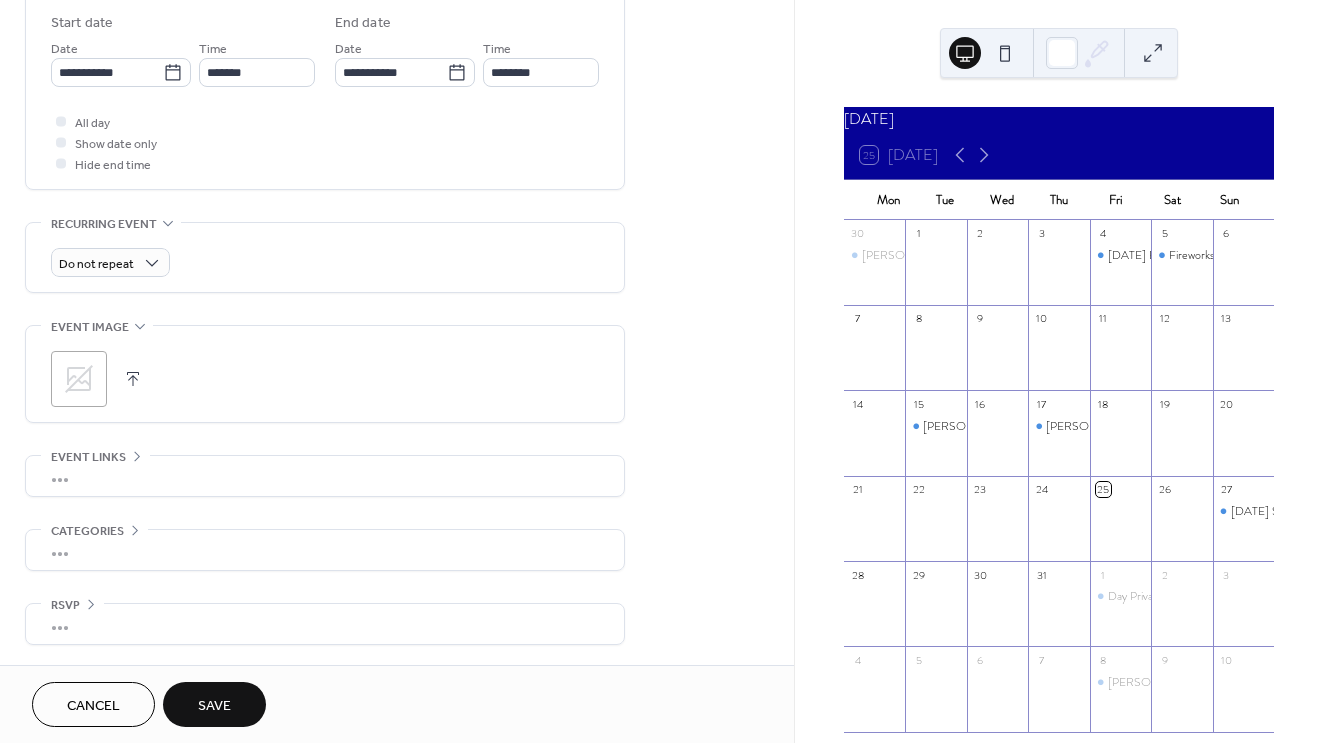 click on "Save" at bounding box center [214, 704] 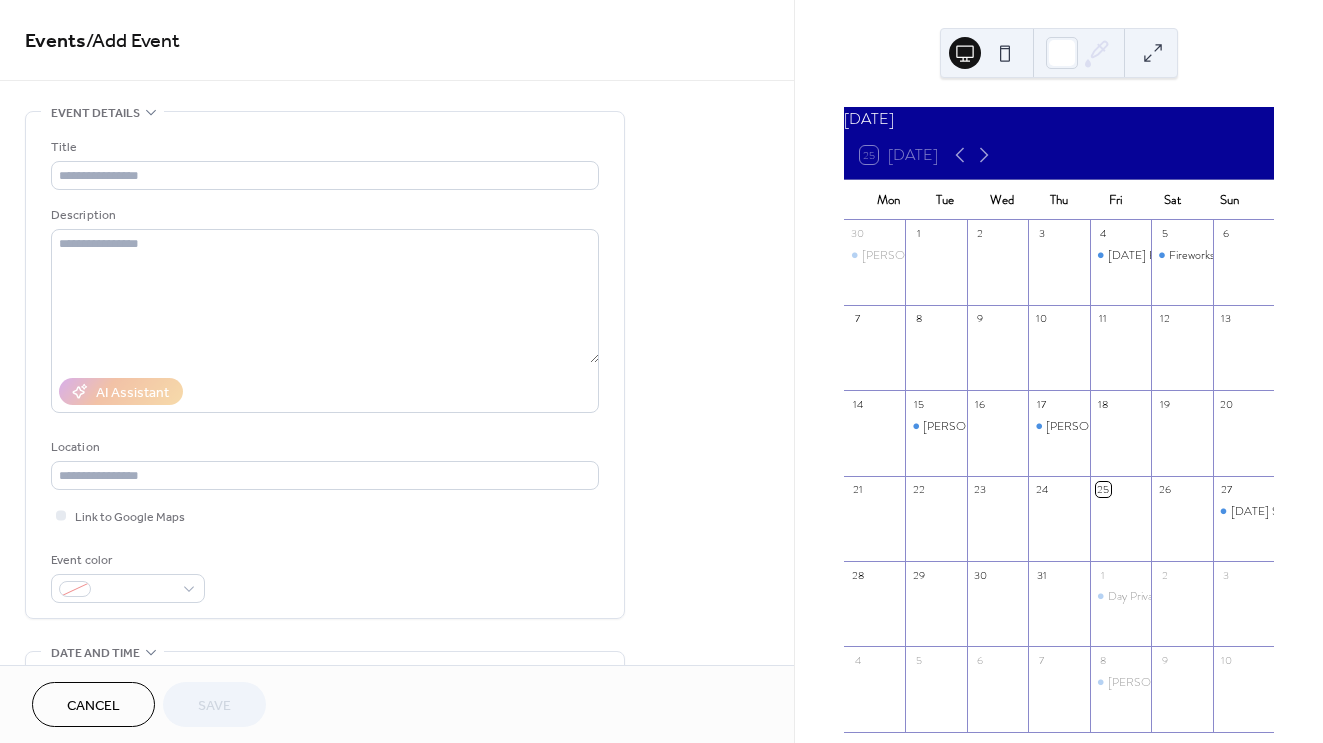 scroll, scrollTop: 0, scrollLeft: 0, axis: both 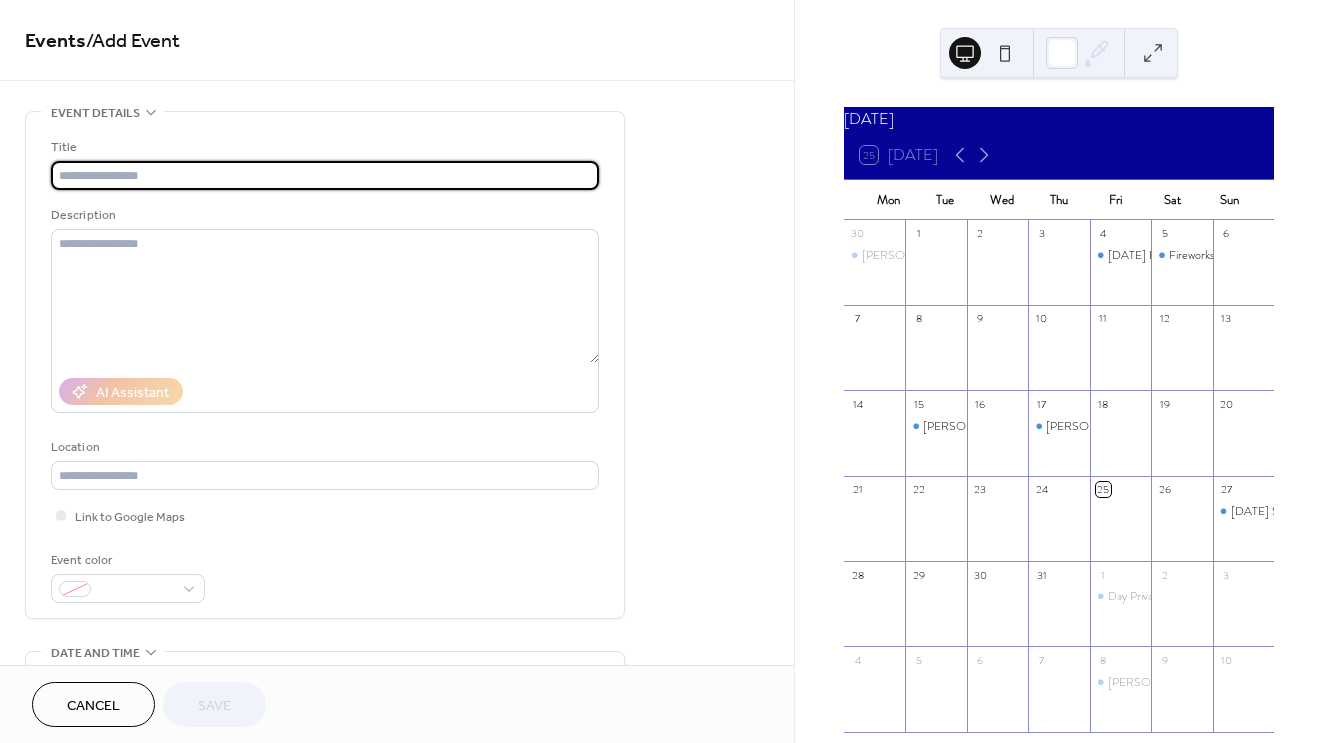 click at bounding box center [325, 175] 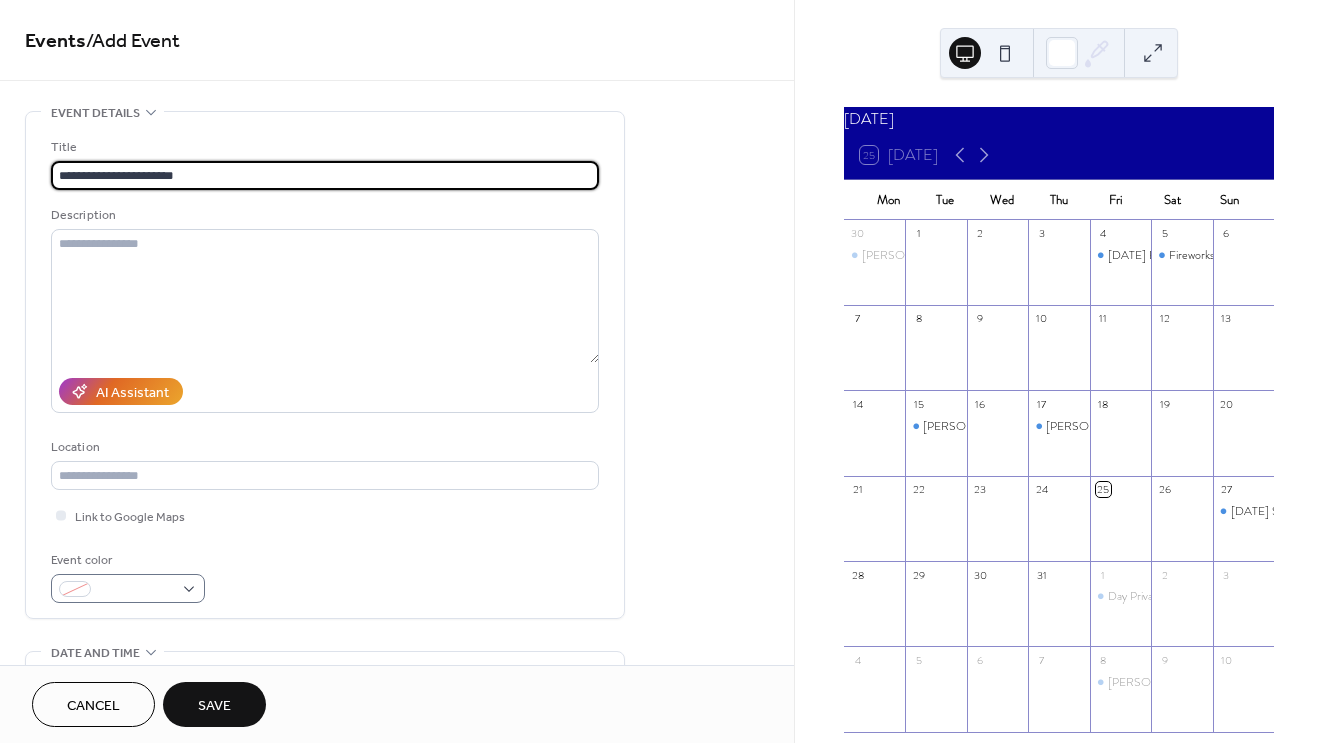 type on "**********" 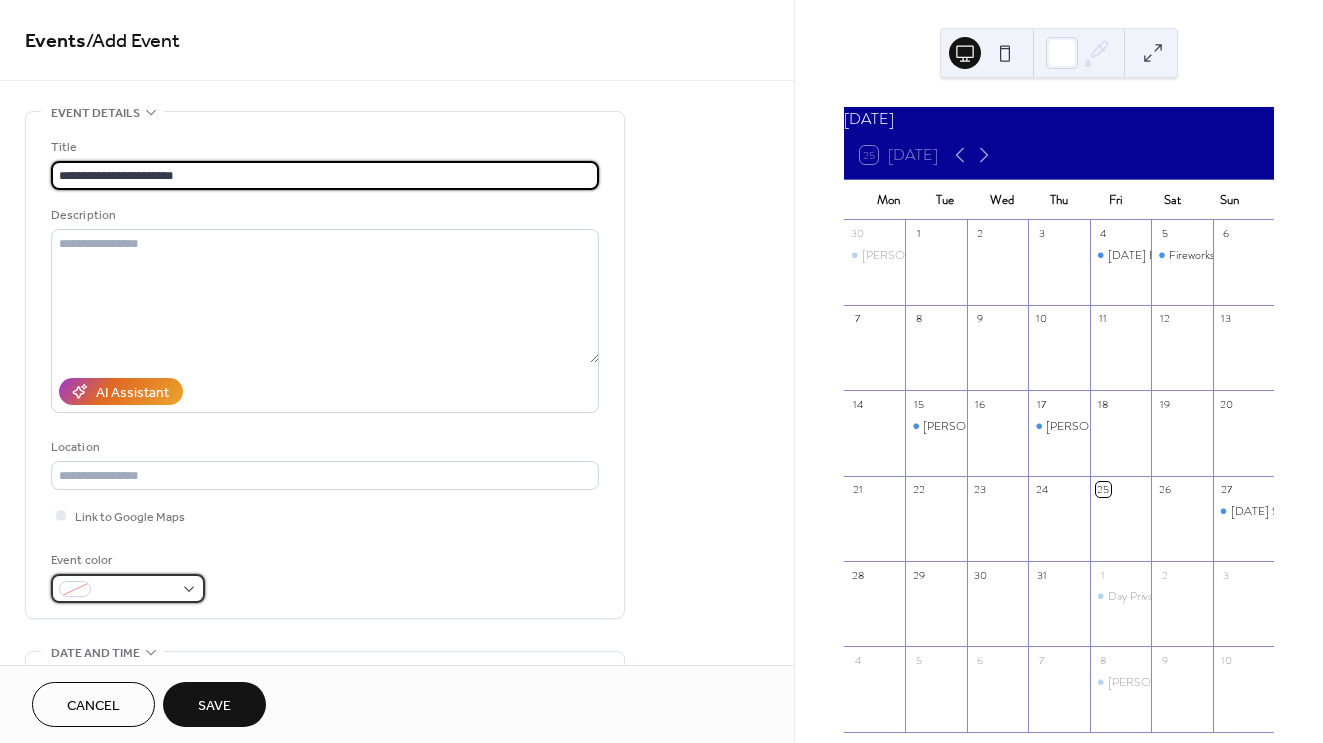 click at bounding box center [128, 588] 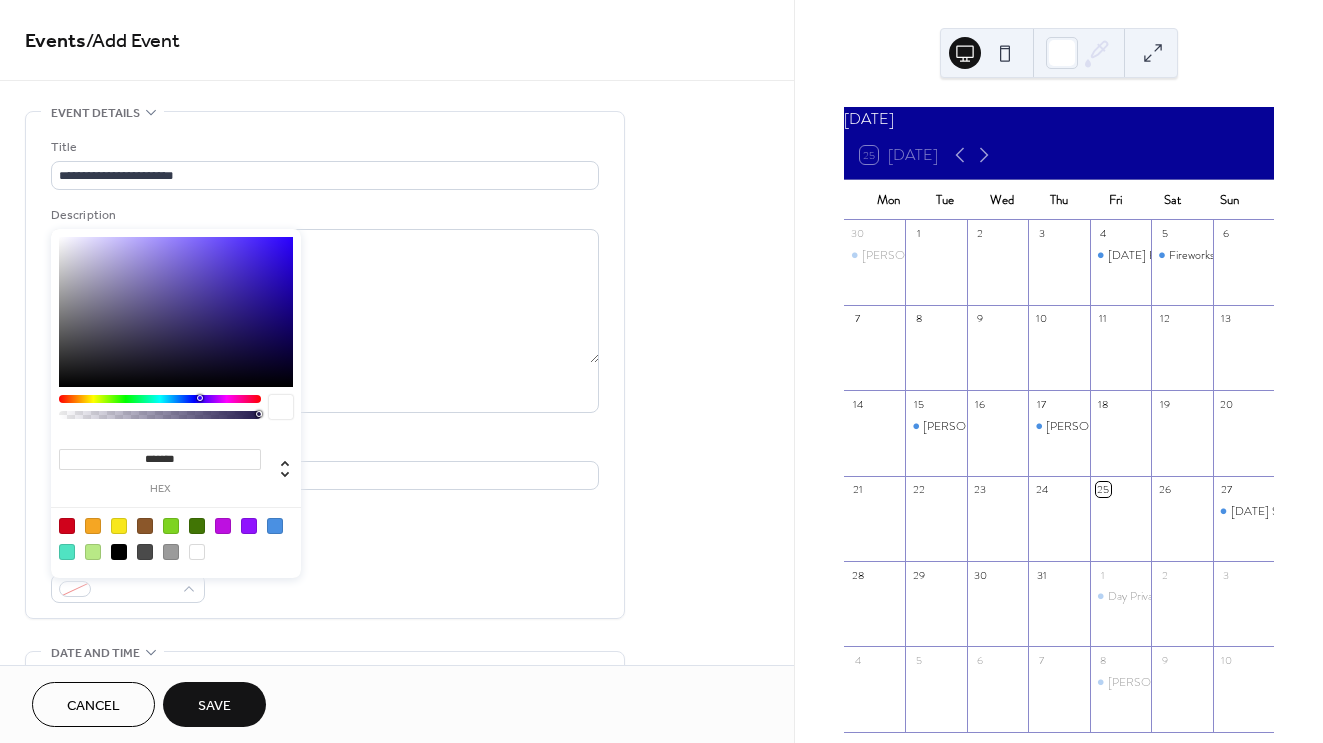 click on "*******" at bounding box center [160, 459] 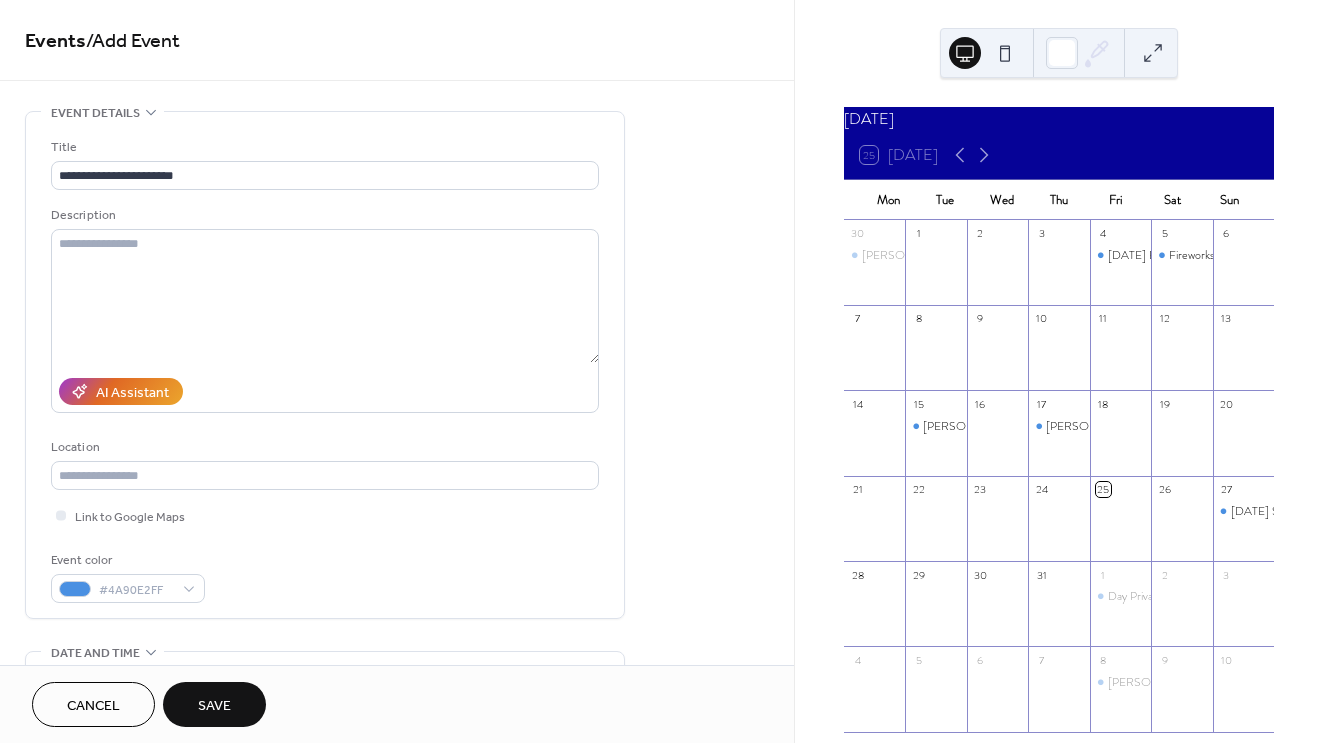 click on "Event color #4A90E2FF" at bounding box center [325, 576] 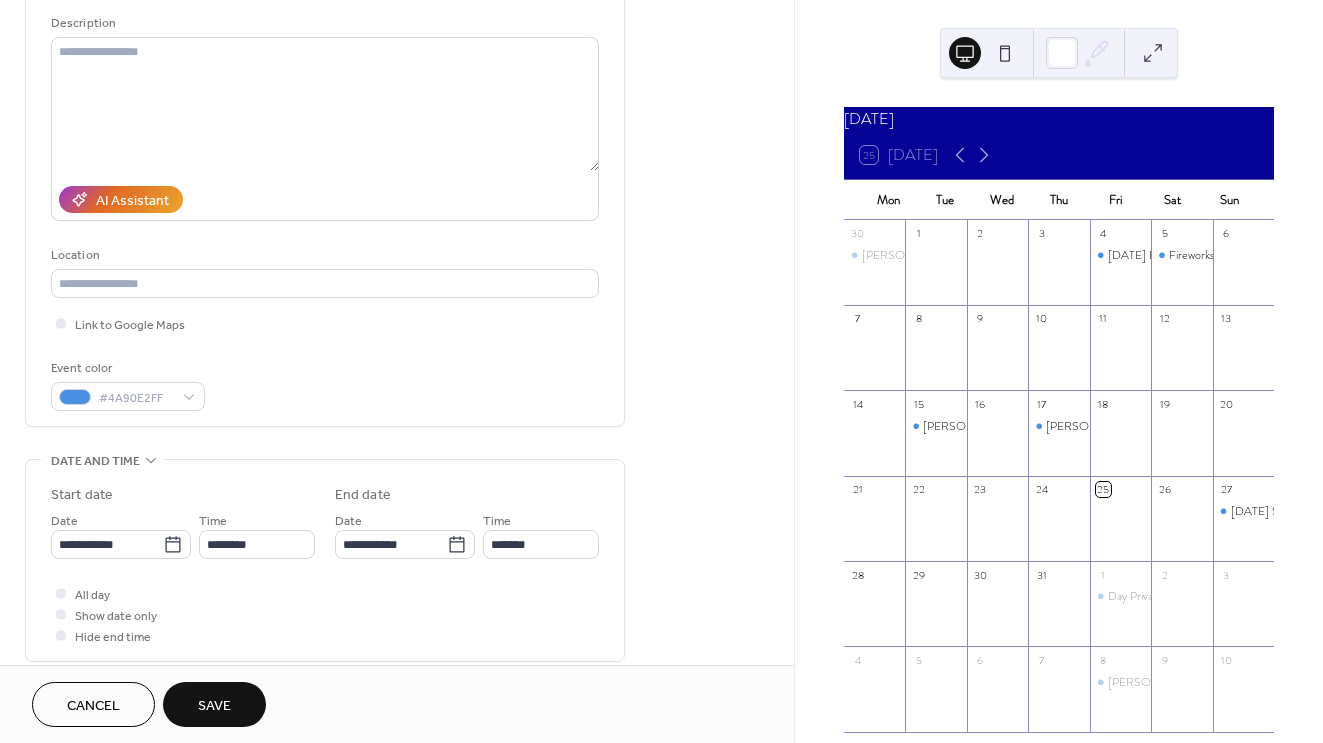 scroll, scrollTop: 277, scrollLeft: 0, axis: vertical 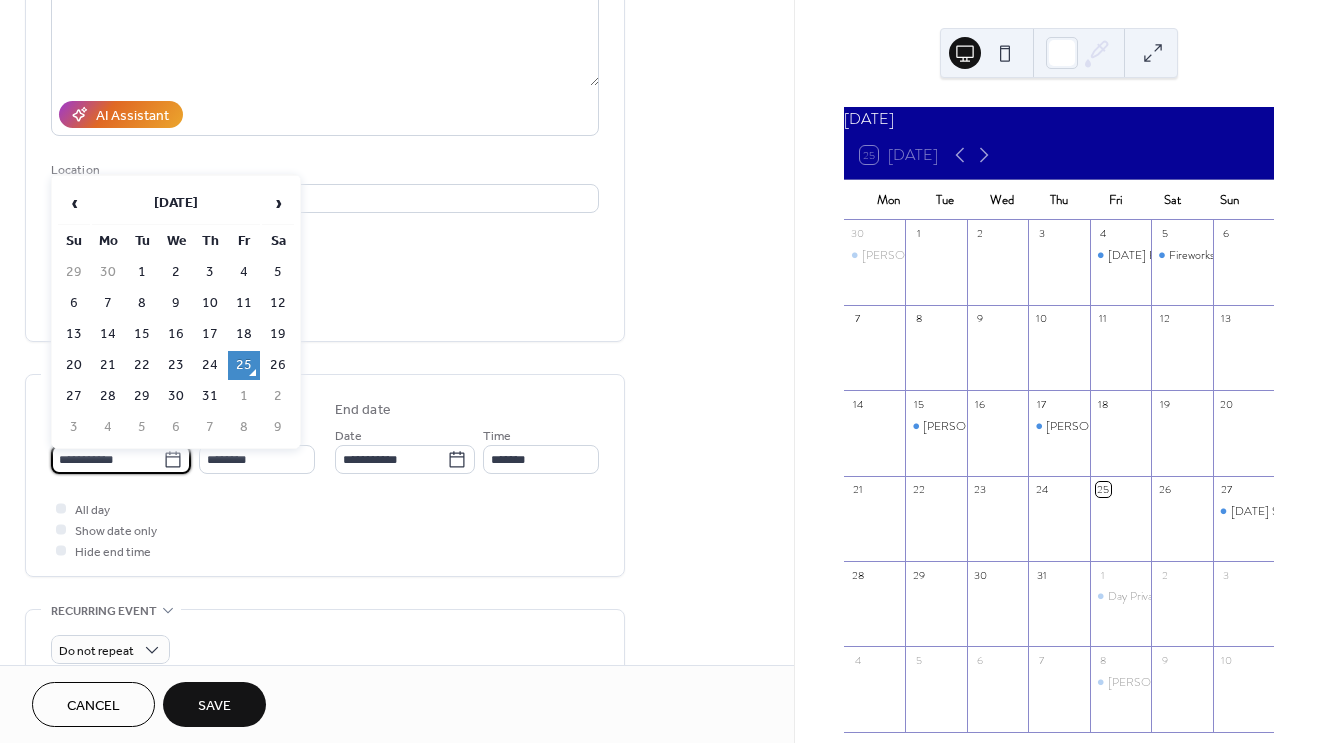 click on "**********" at bounding box center (107, 459) 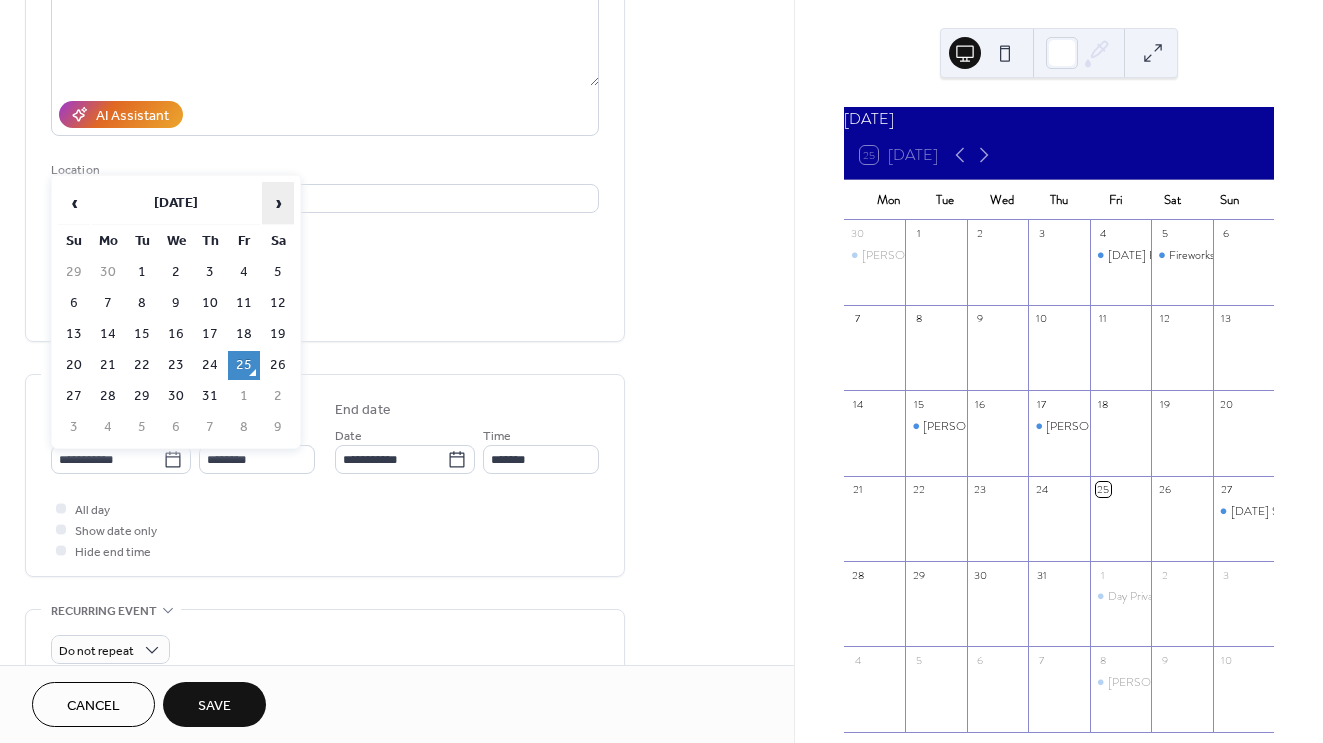 click on "›" at bounding box center [278, 203] 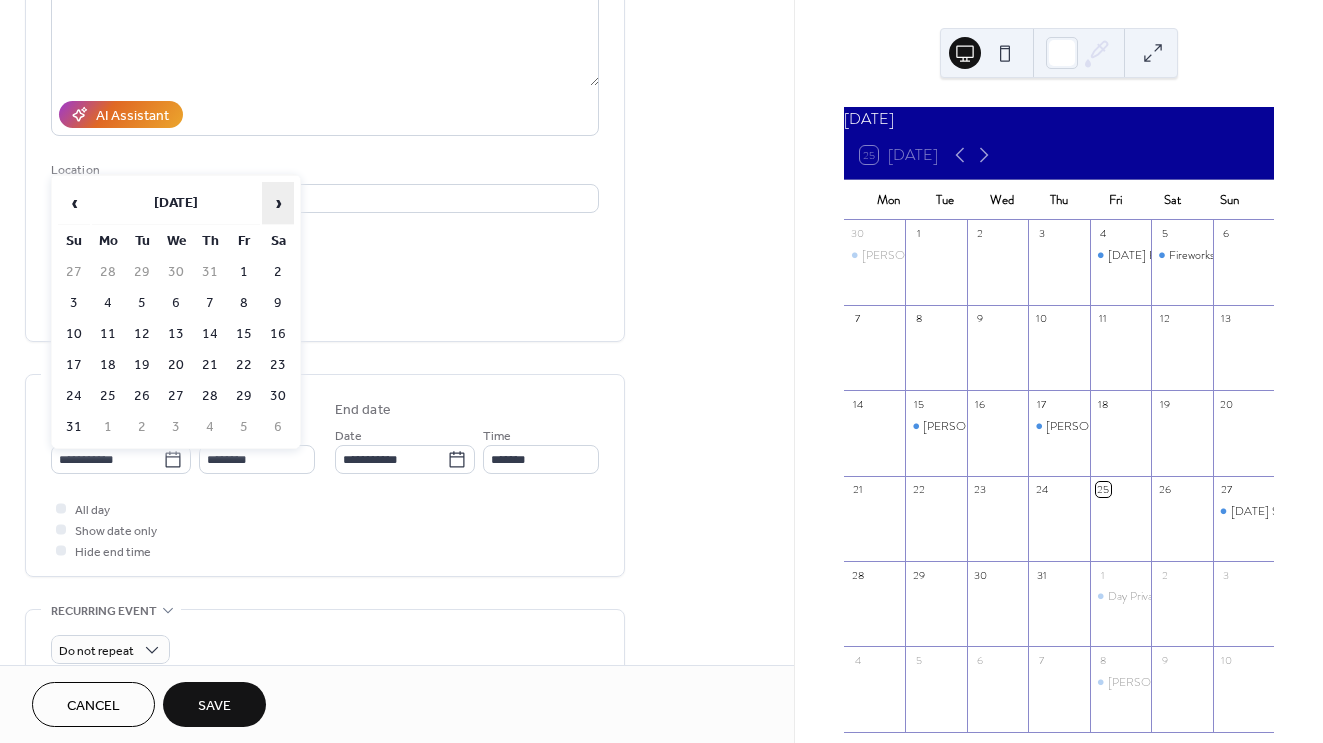 click on "›" at bounding box center [278, 203] 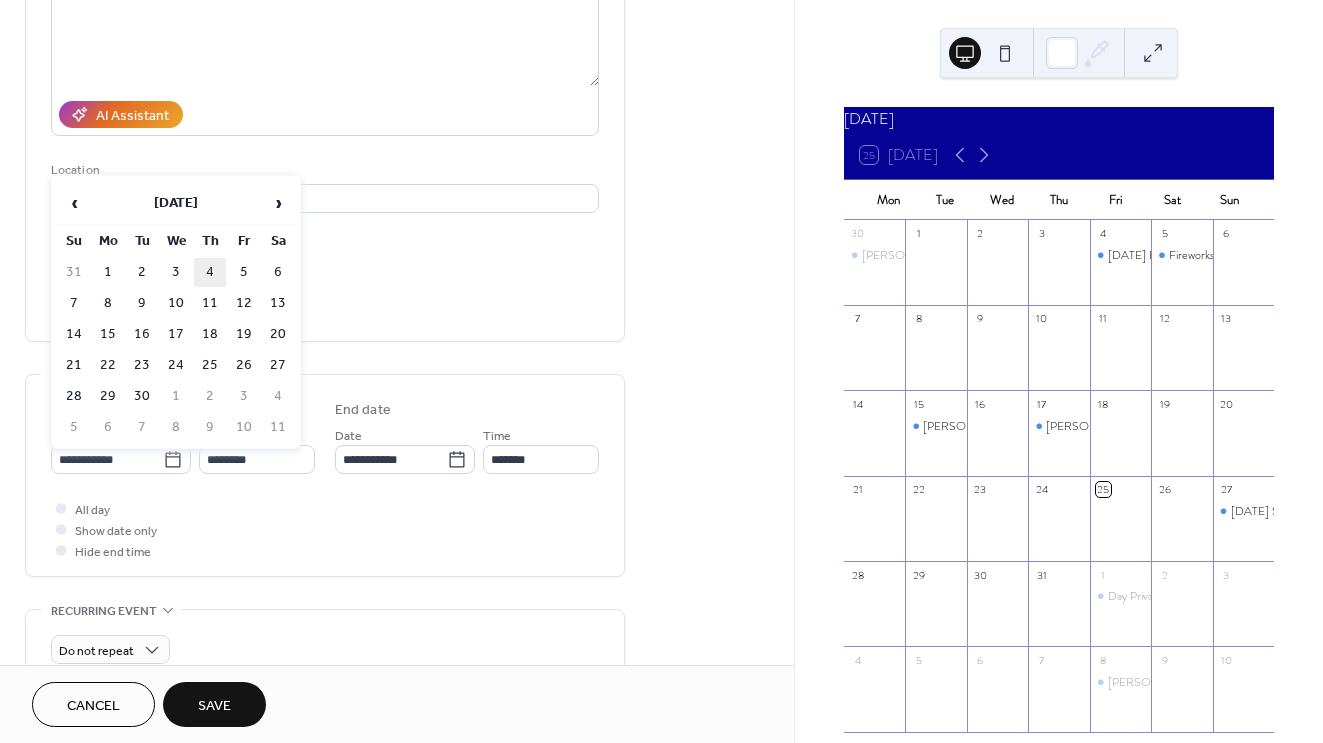 click on "4" at bounding box center (210, 272) 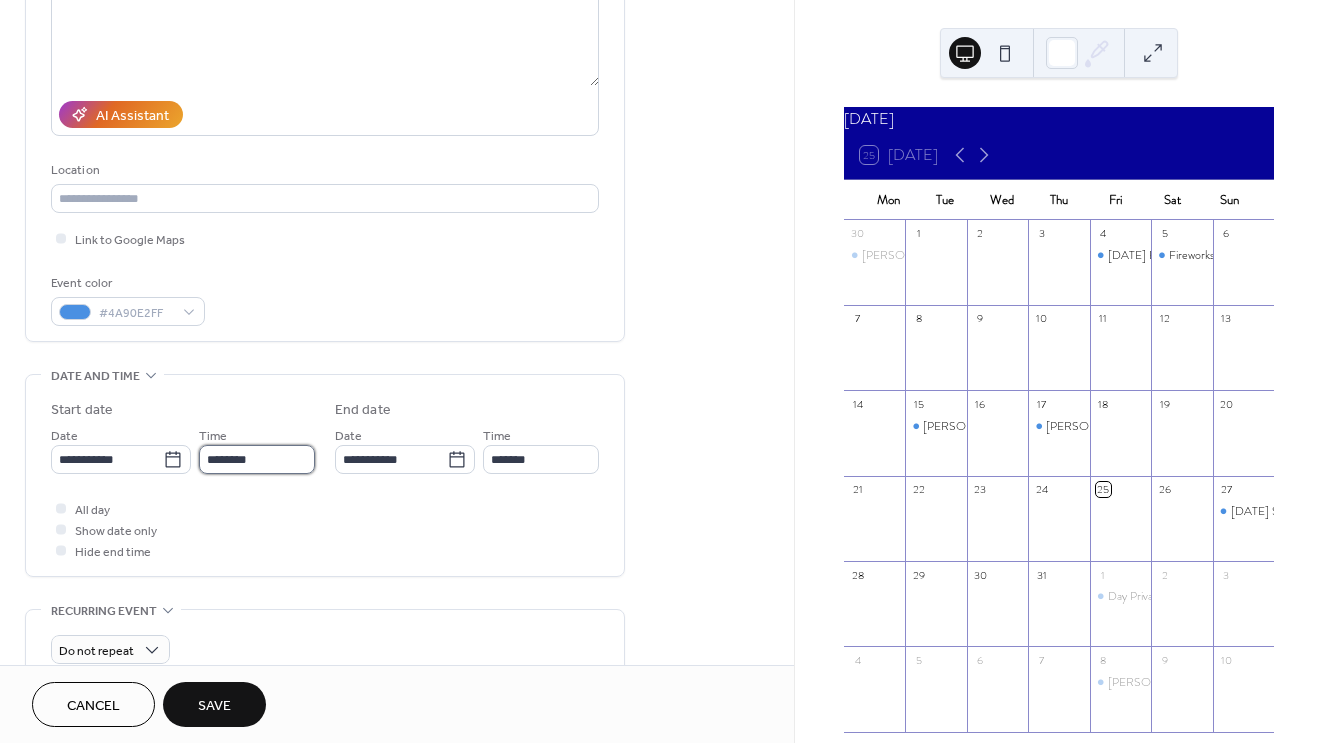 click on "********" at bounding box center (257, 459) 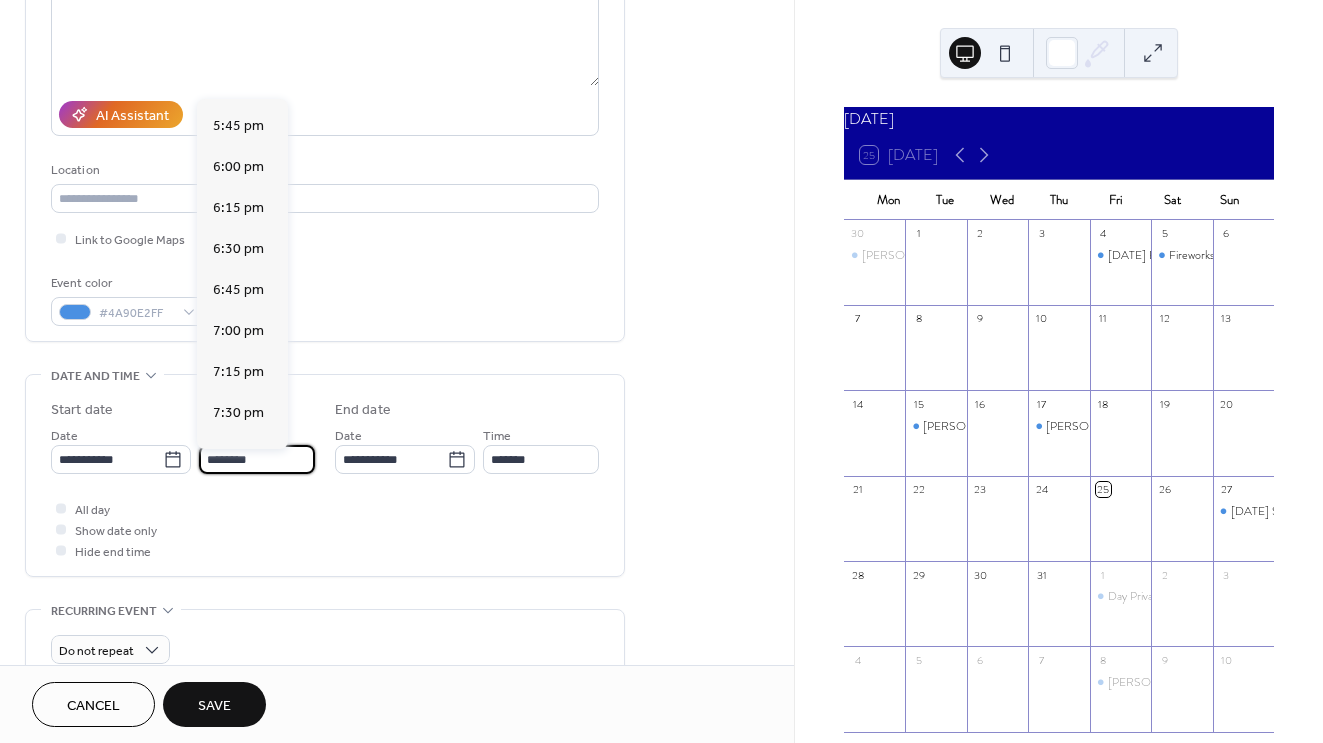 scroll, scrollTop: 2930, scrollLeft: 0, axis: vertical 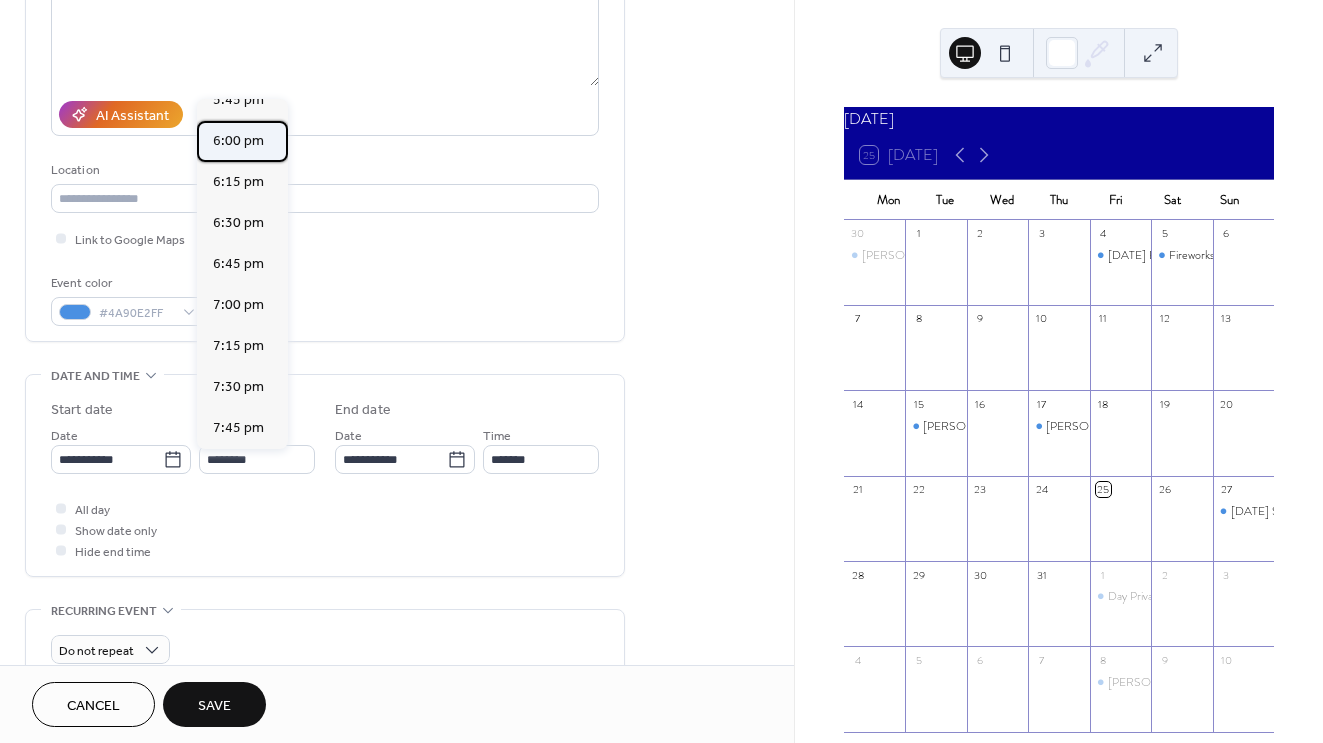 click on "6:00 pm" at bounding box center (238, 141) 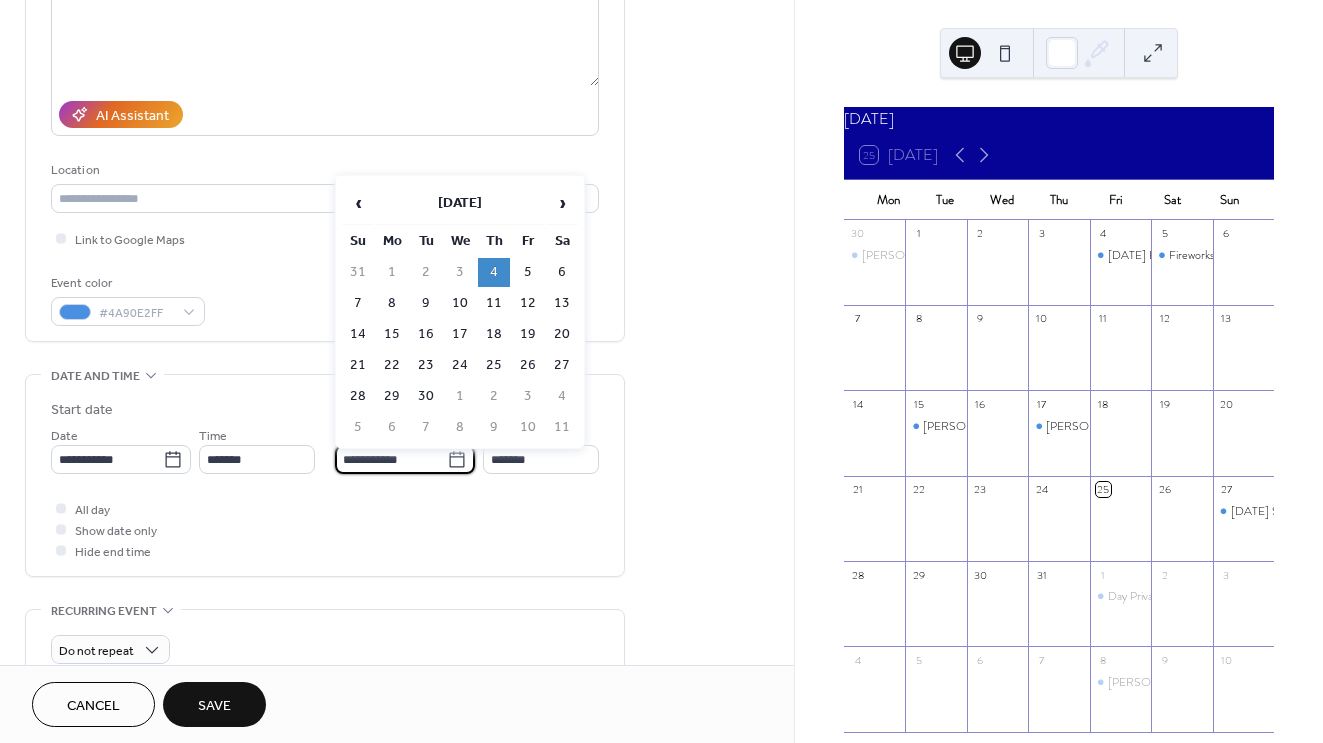 click on "**********" at bounding box center (391, 459) 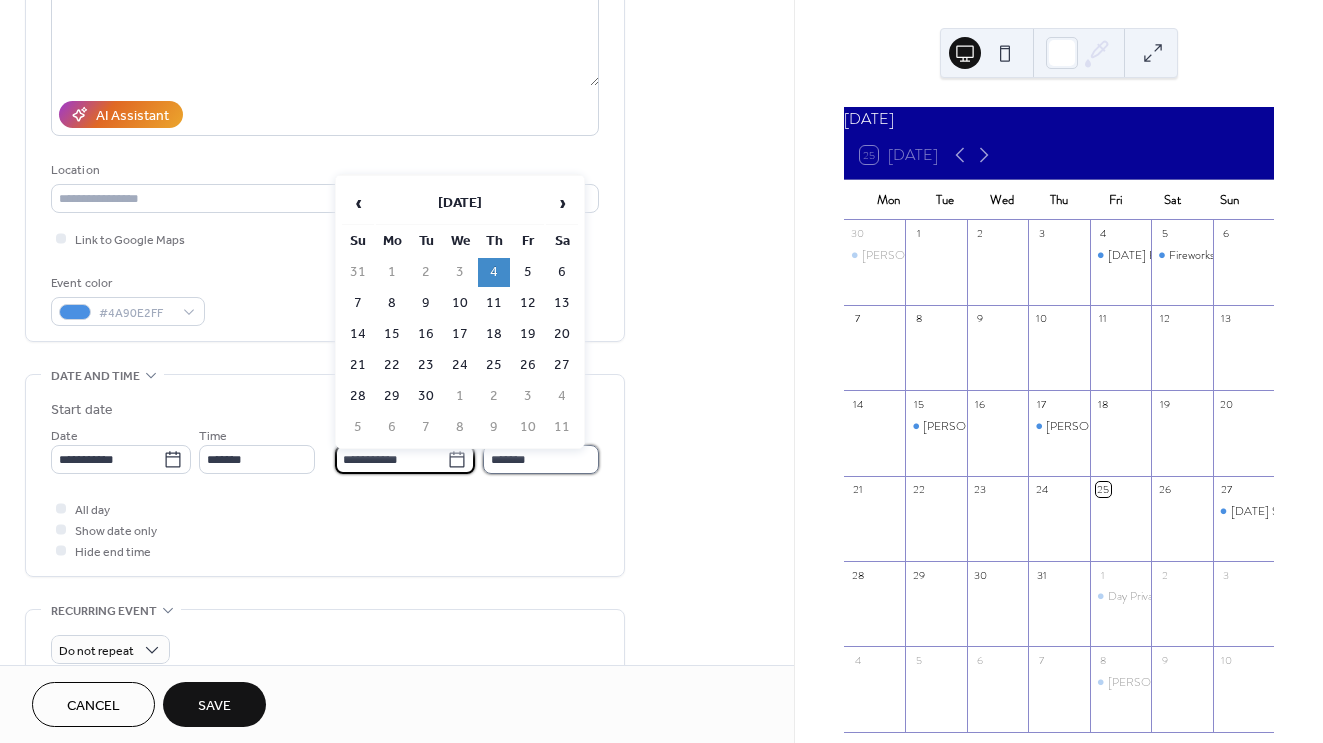 click on "*******" at bounding box center [541, 459] 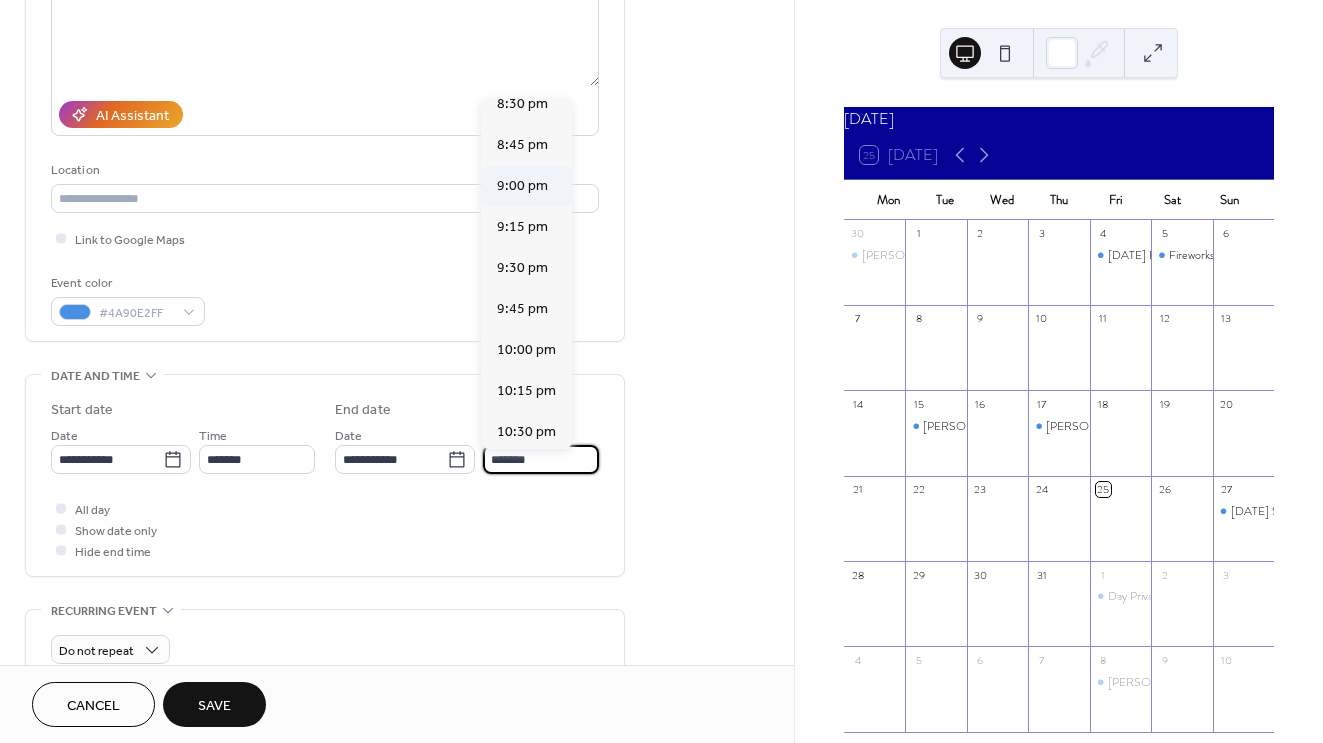 scroll, scrollTop: 407, scrollLeft: 0, axis: vertical 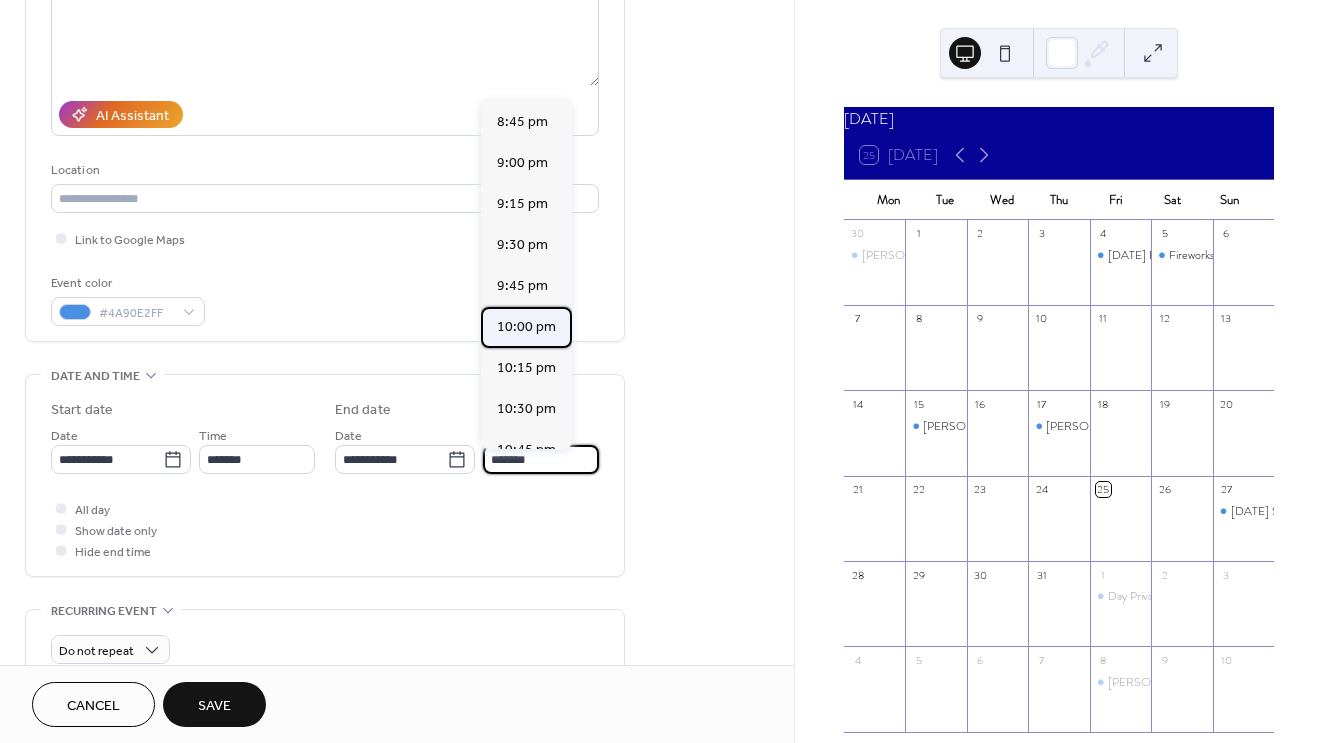 click on "10:00 pm" at bounding box center (526, 327) 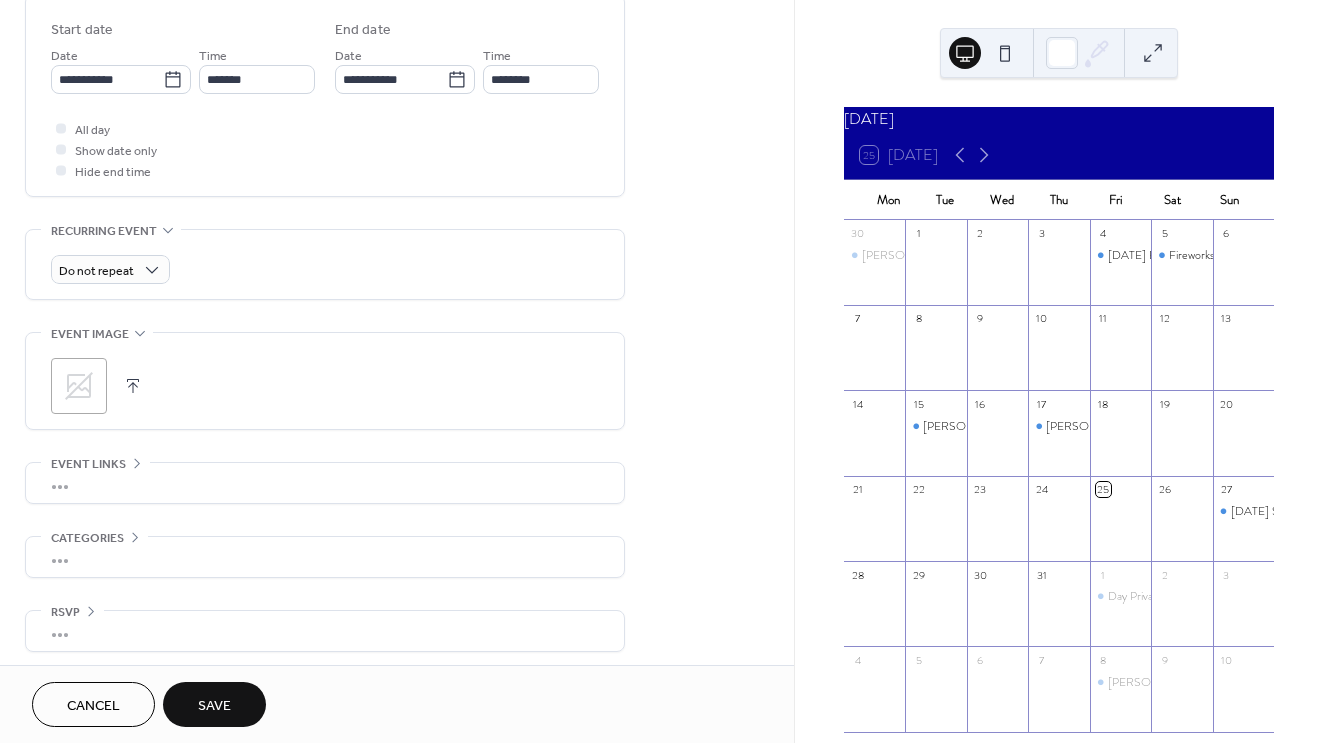 scroll, scrollTop: 670, scrollLeft: 0, axis: vertical 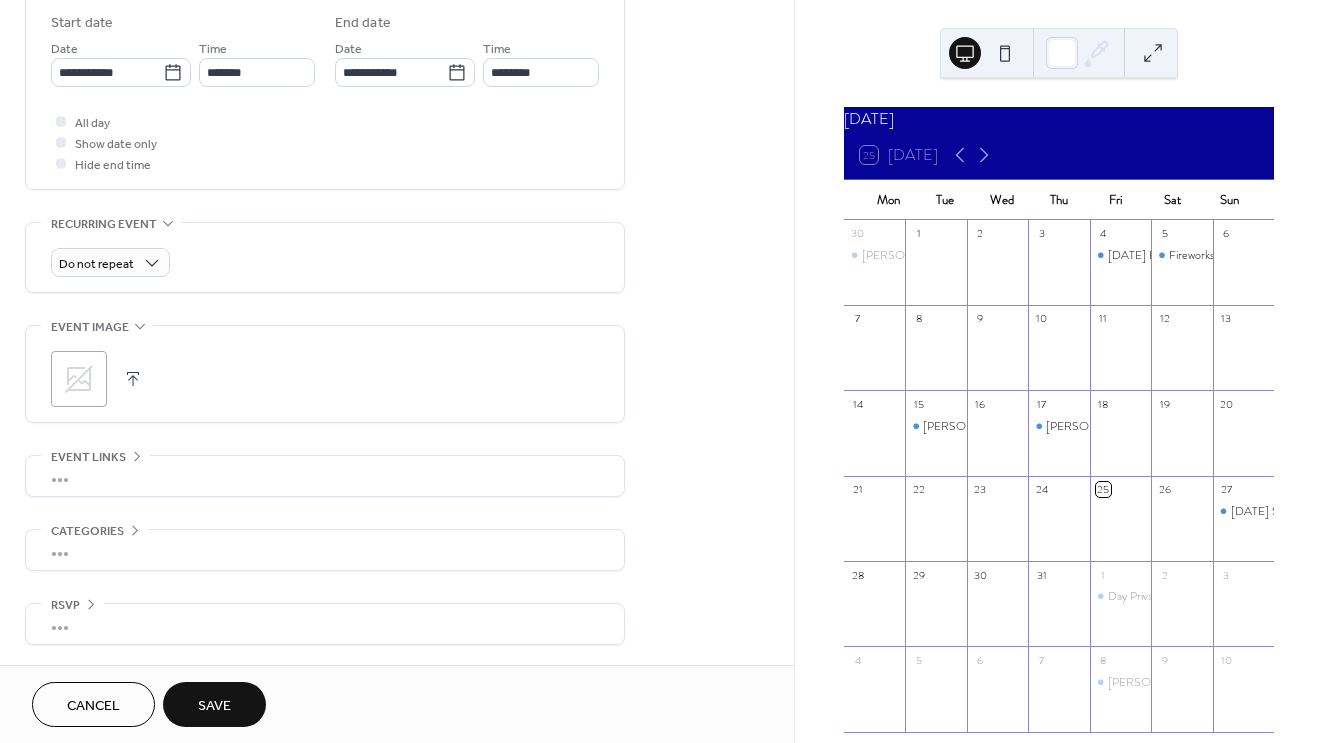 click on "Save" at bounding box center (214, 706) 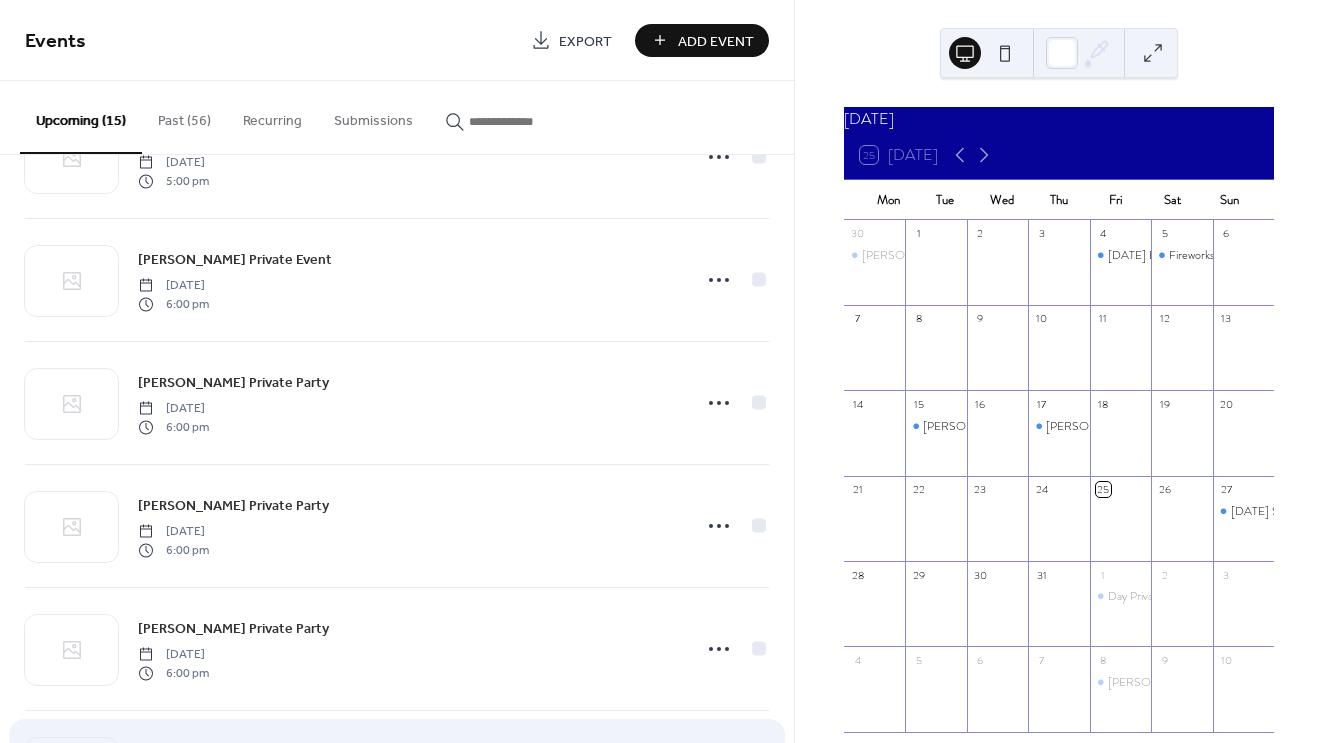 scroll, scrollTop: 938, scrollLeft: 0, axis: vertical 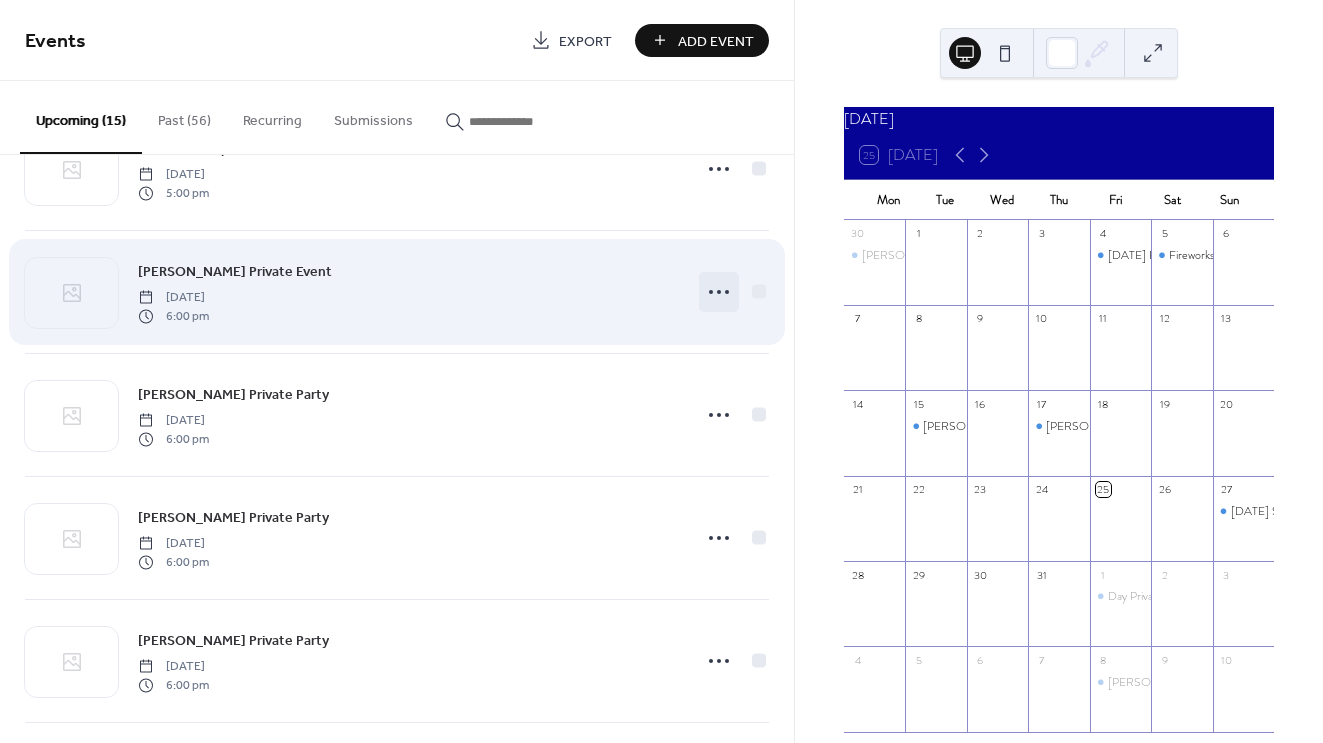 click 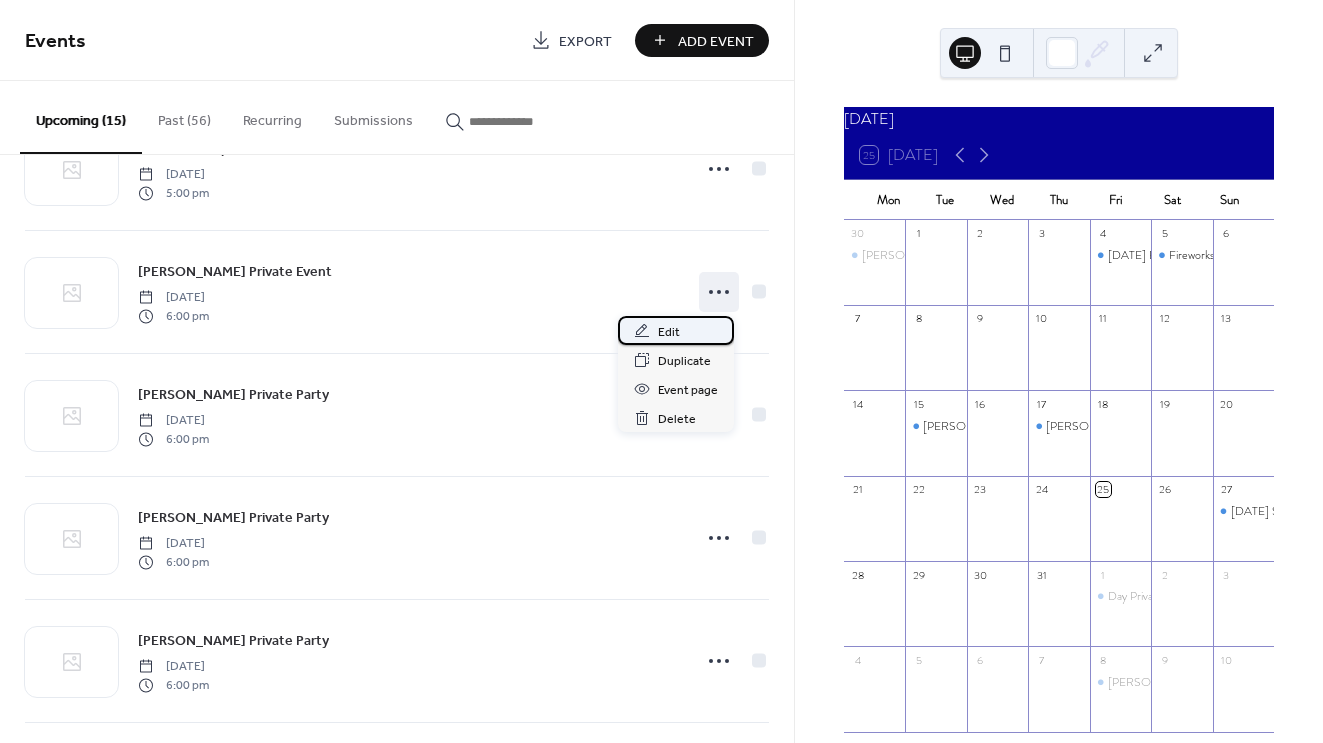 click on "Edit" at bounding box center [676, 330] 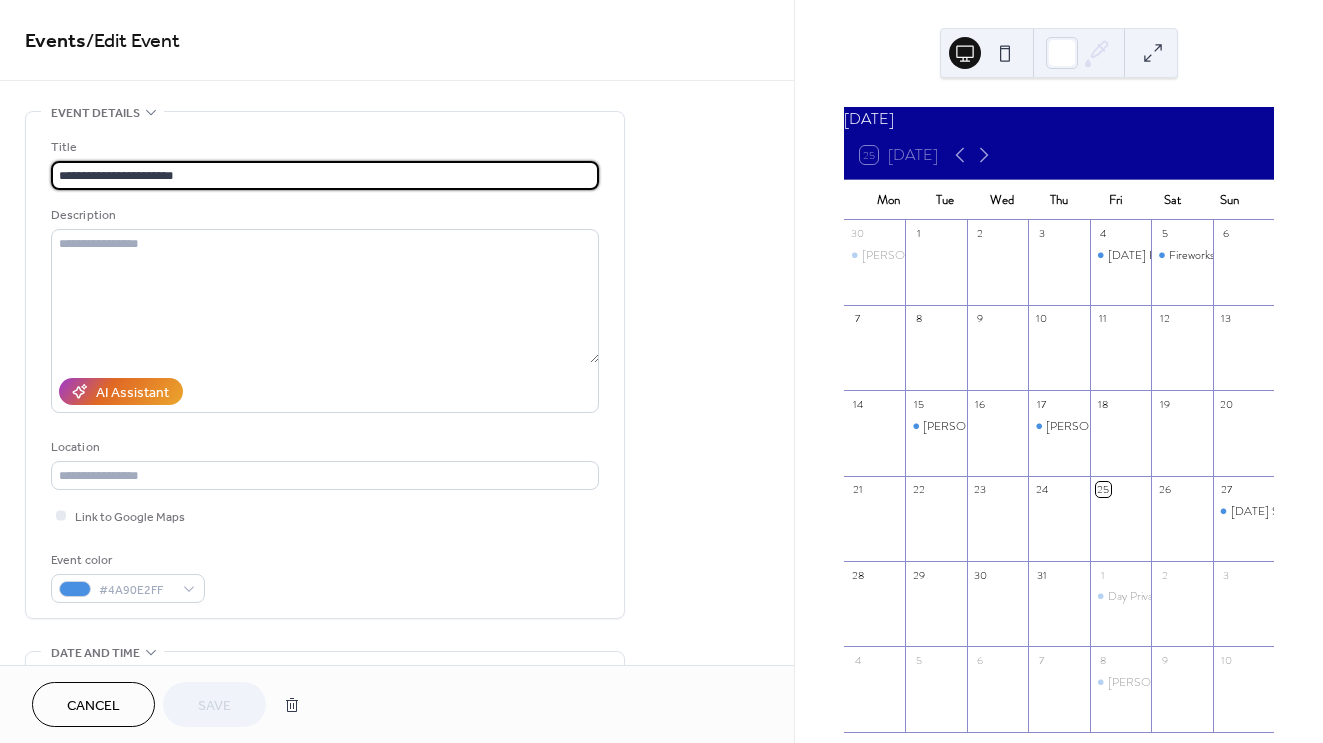 click on "**********" at bounding box center (325, 175) 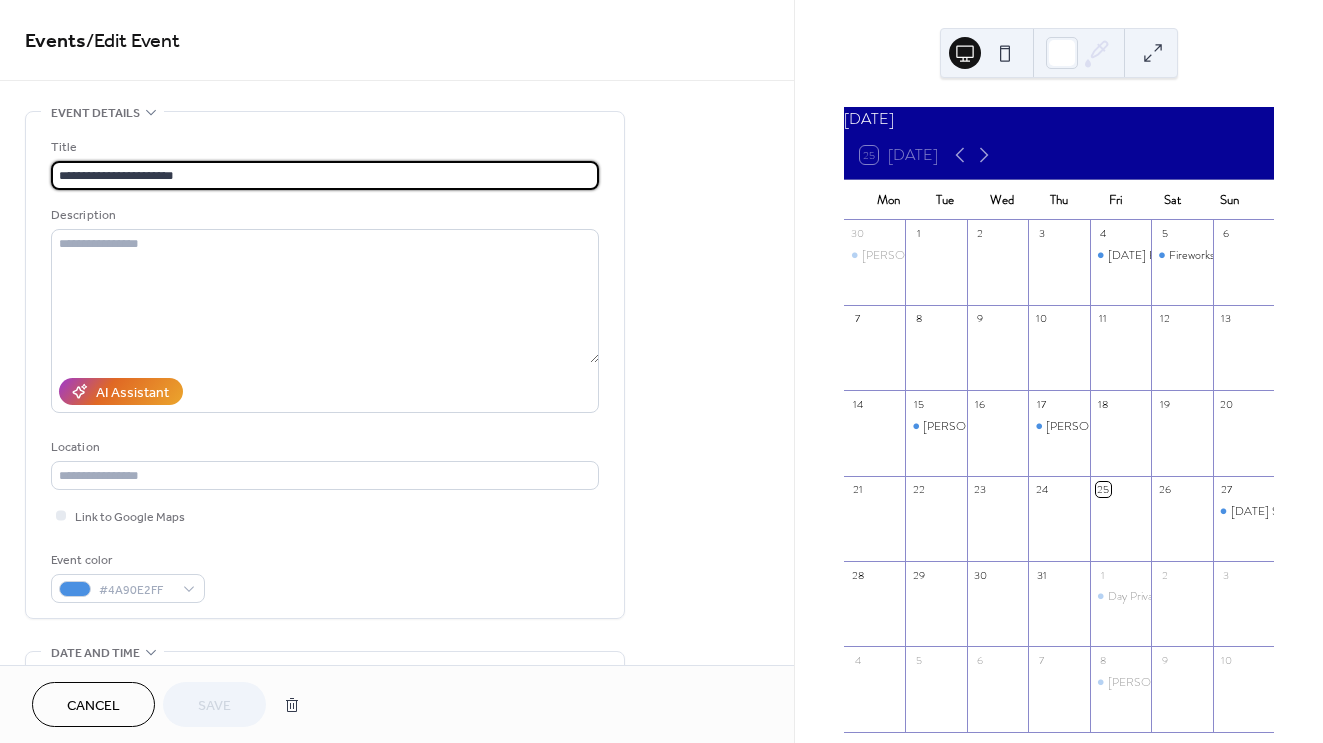 click on "**********" at bounding box center [325, 175] 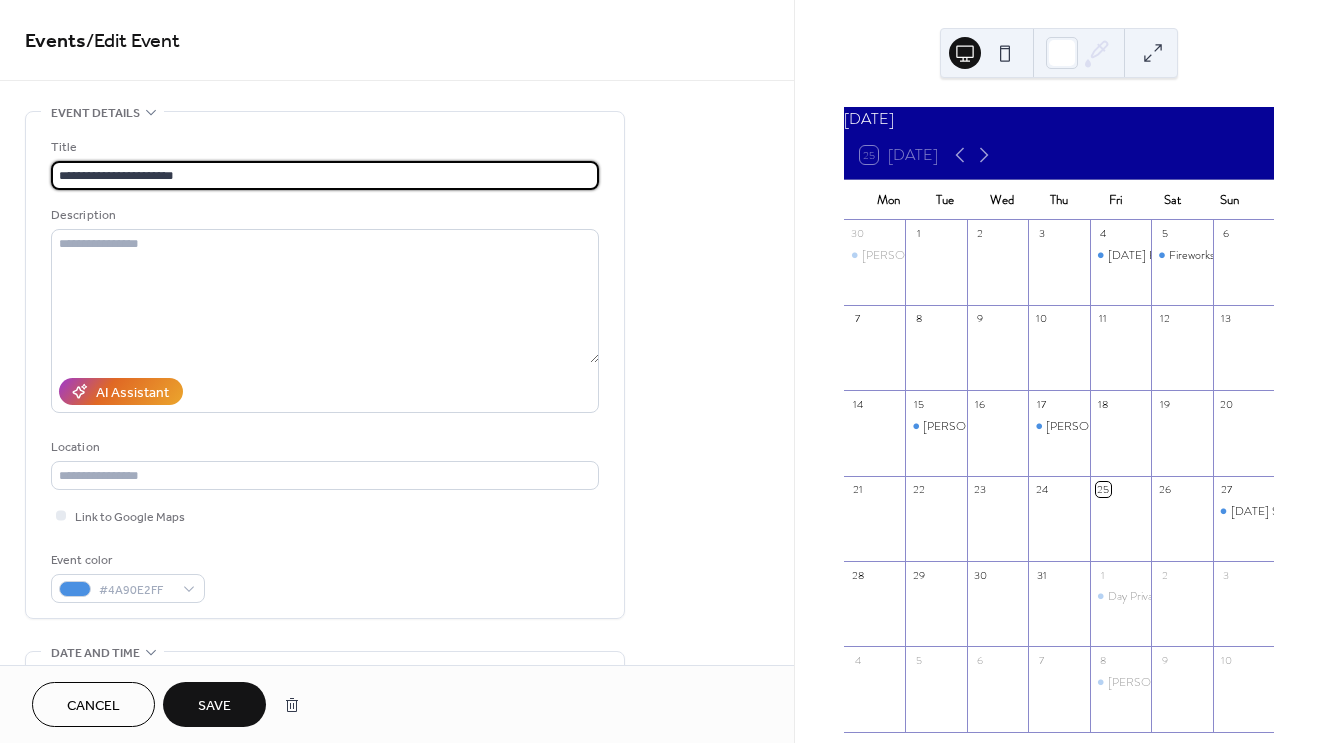 type on "**********" 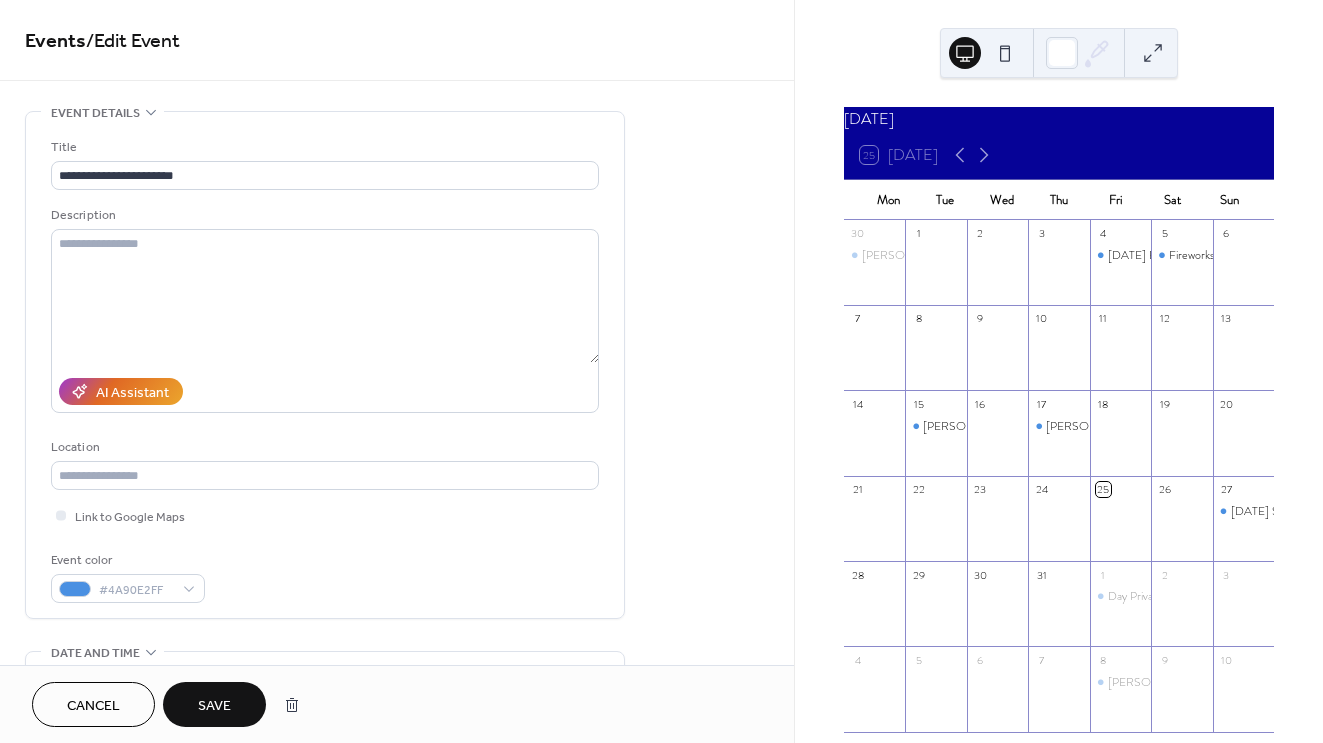 click on "Save" at bounding box center (214, 704) 